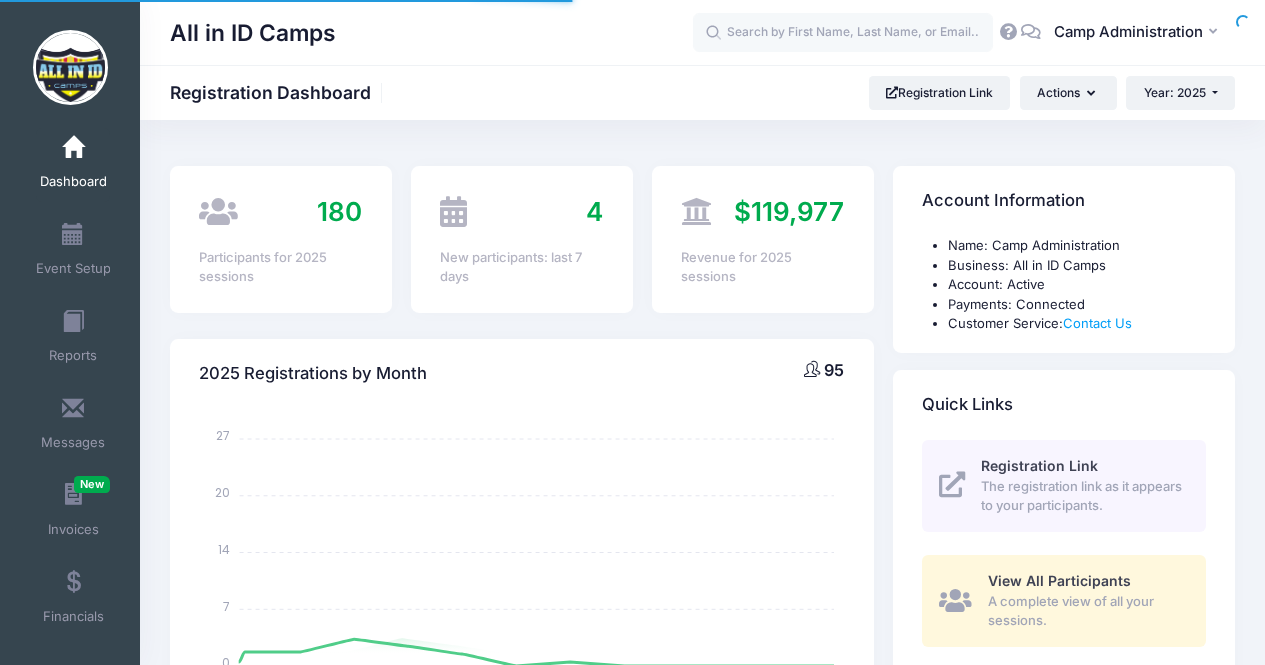 select 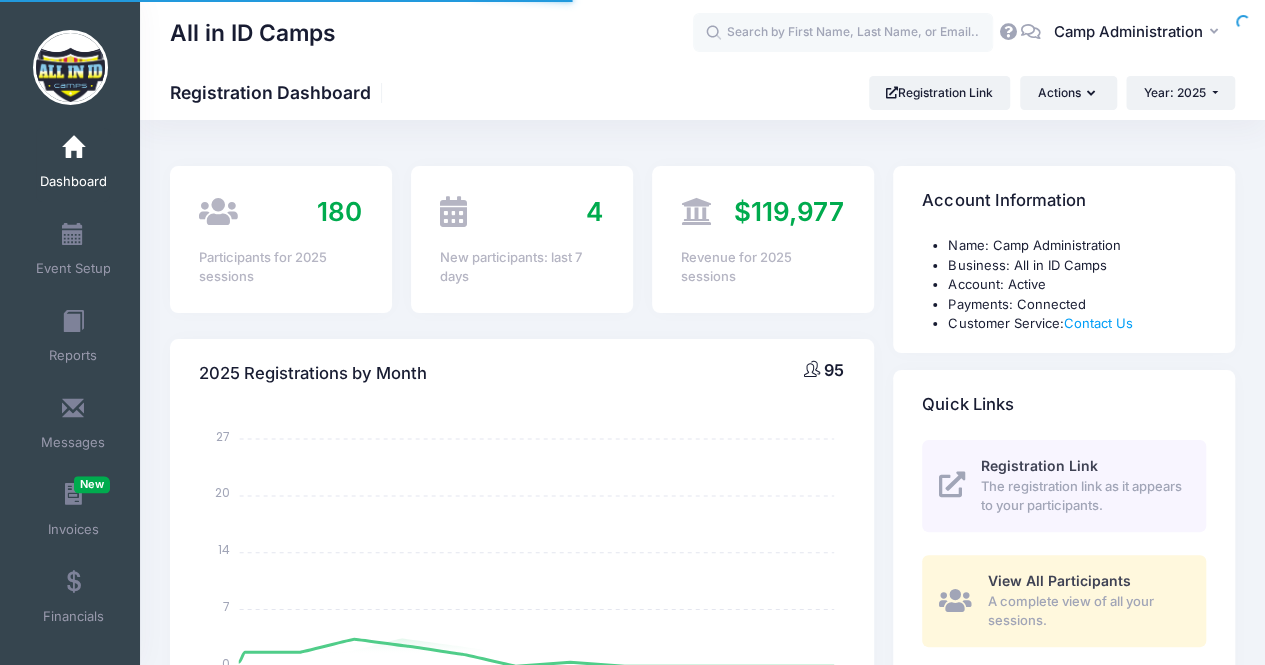 scroll, scrollTop: 0, scrollLeft: 0, axis: both 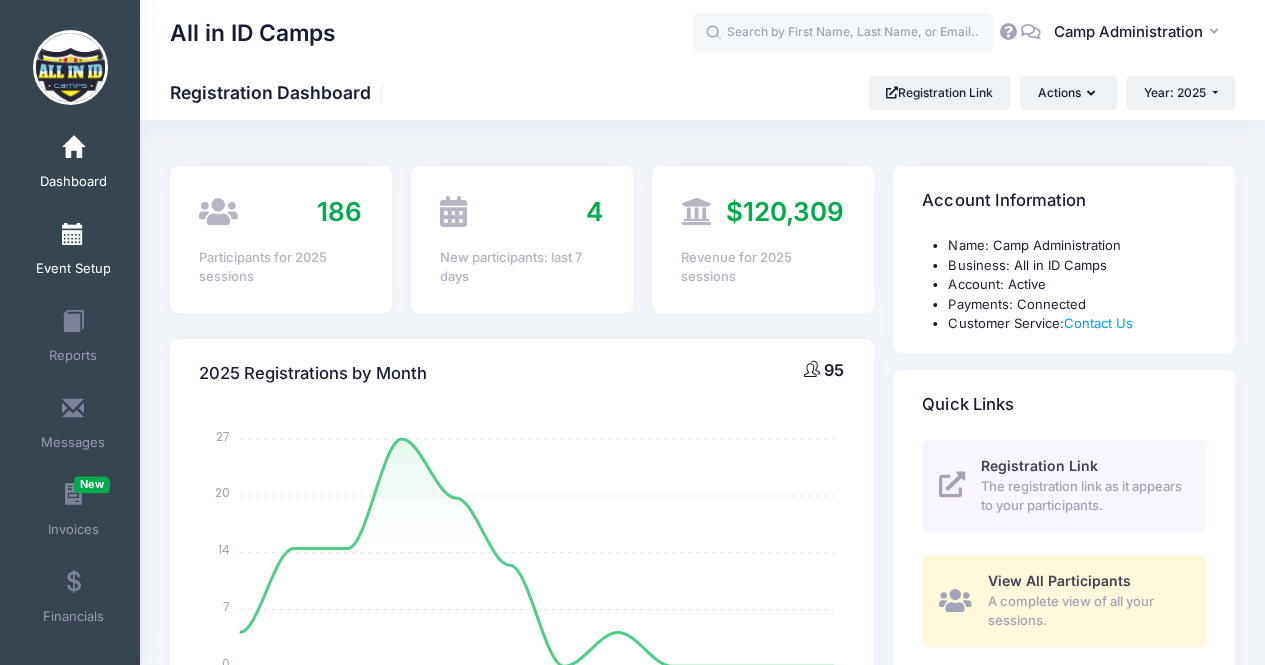 click at bounding box center [73, 235] 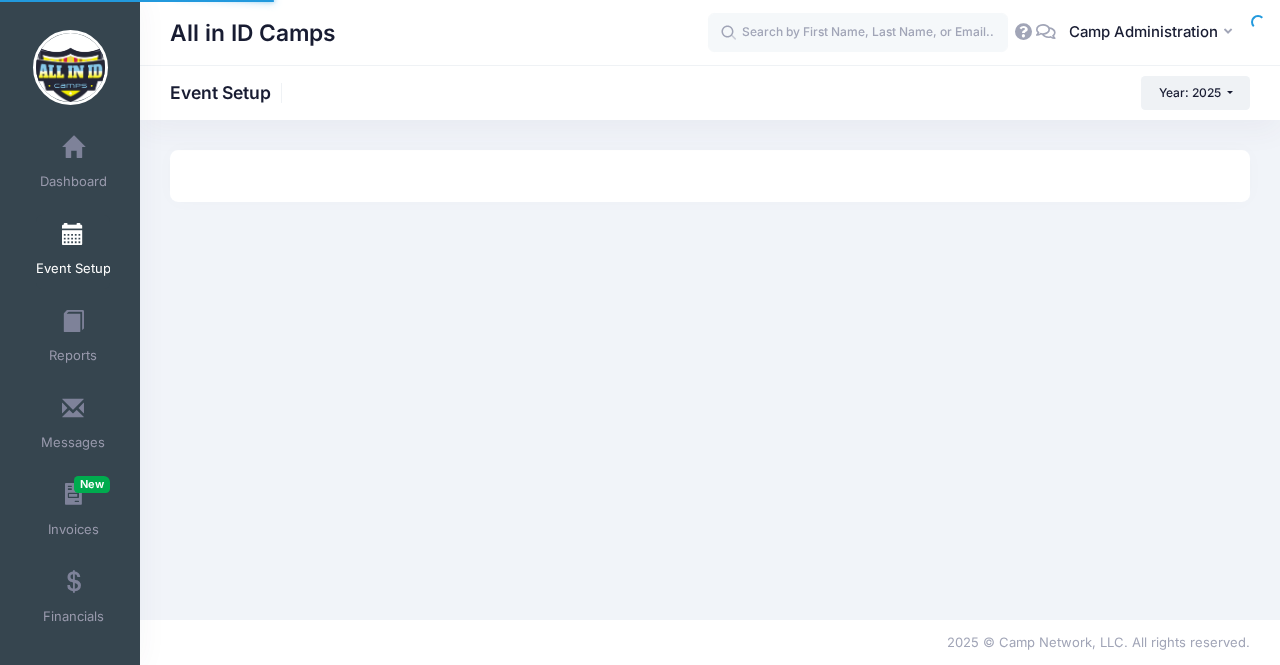 scroll, scrollTop: 0, scrollLeft: 0, axis: both 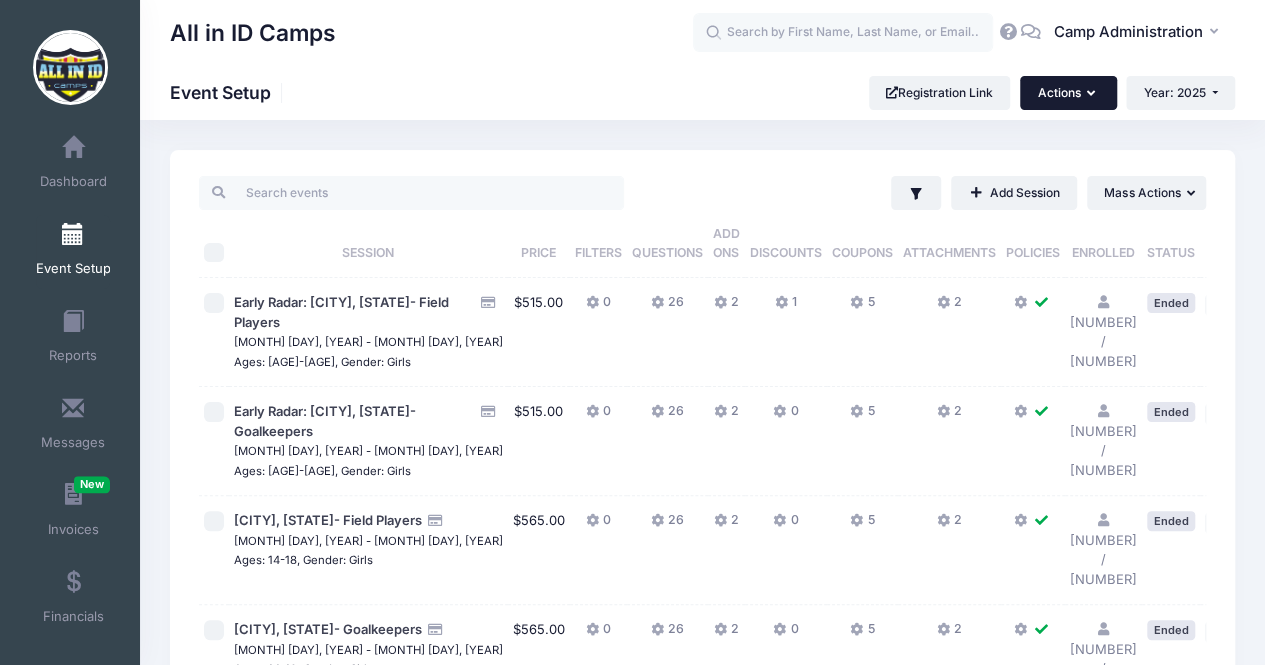 click on "Actions" at bounding box center (1068, 93) 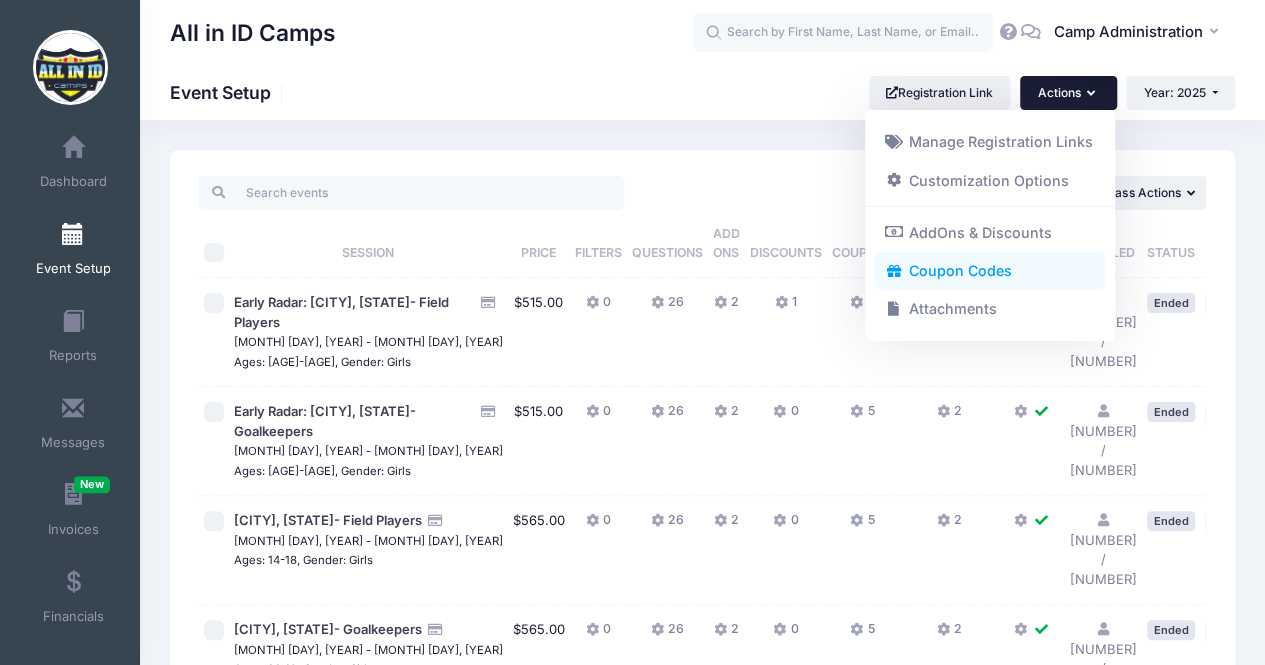 click on "Coupon Codes" at bounding box center (990, 271) 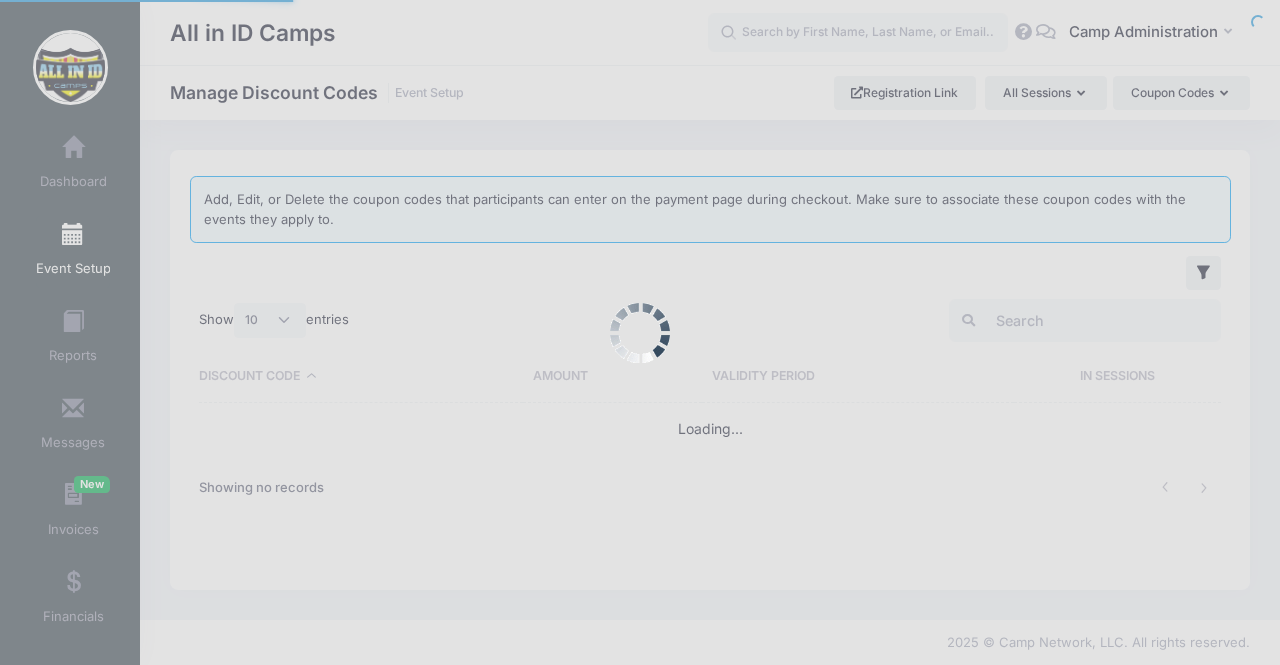 scroll, scrollTop: 0, scrollLeft: 0, axis: both 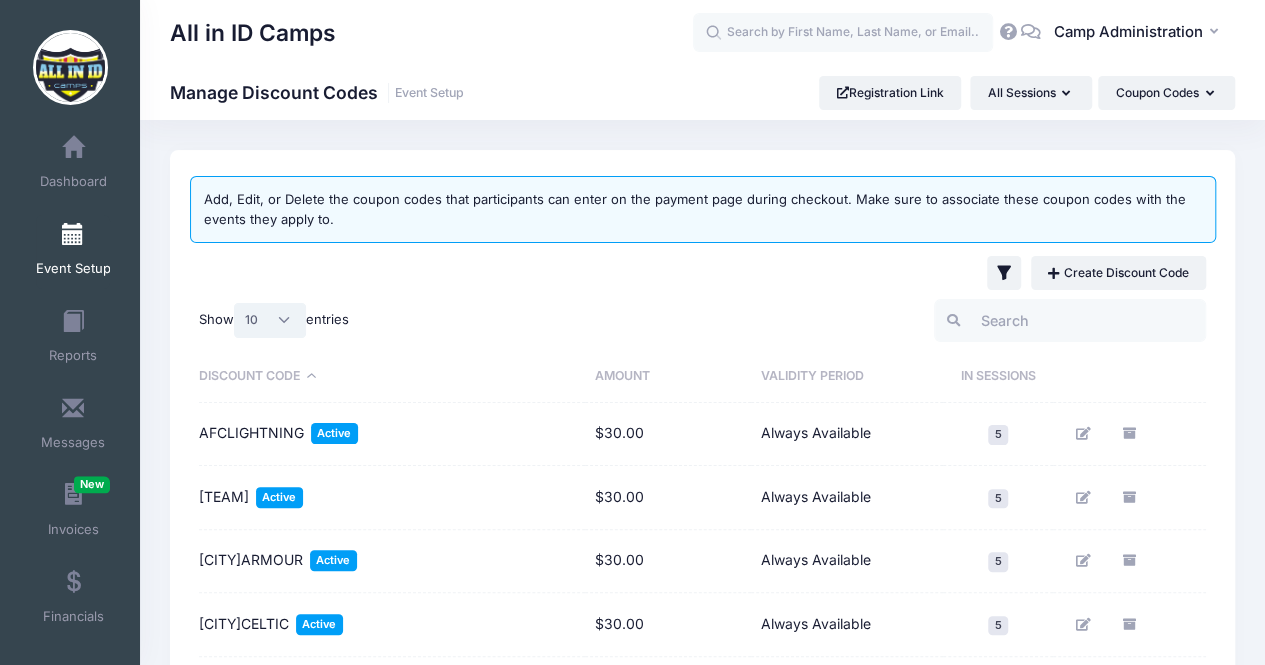 click on "10 25 50 100" at bounding box center (270, 320) 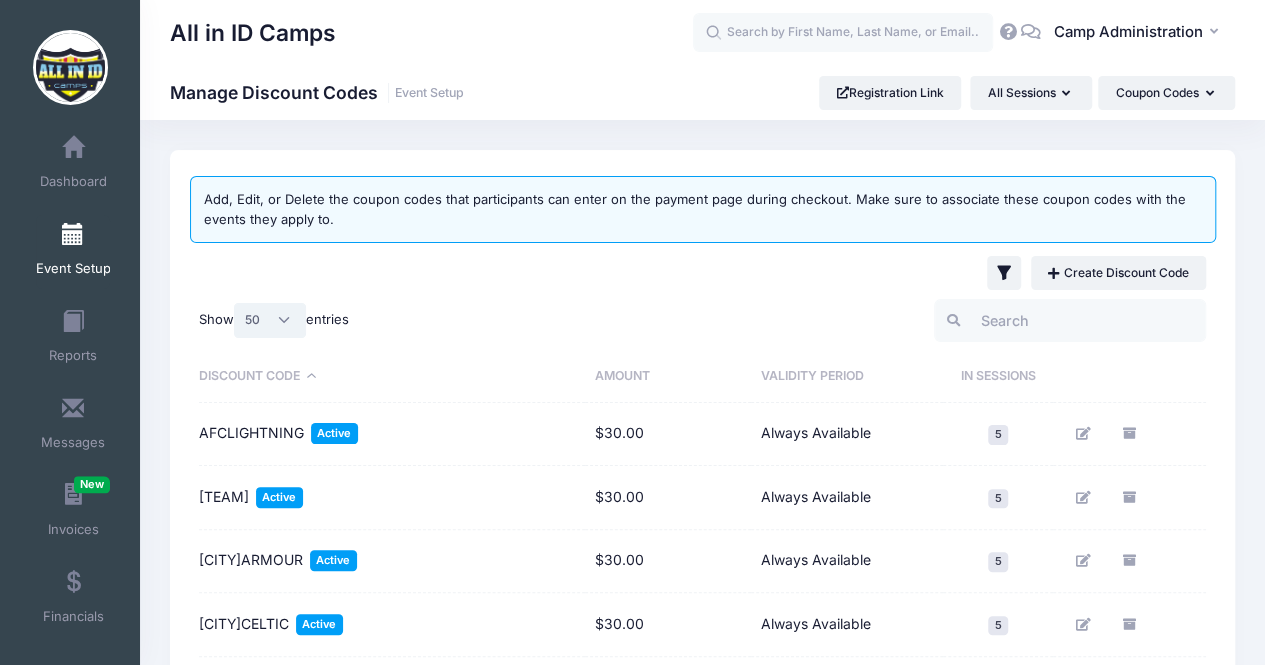 click on "10 25 50 100" at bounding box center [270, 320] 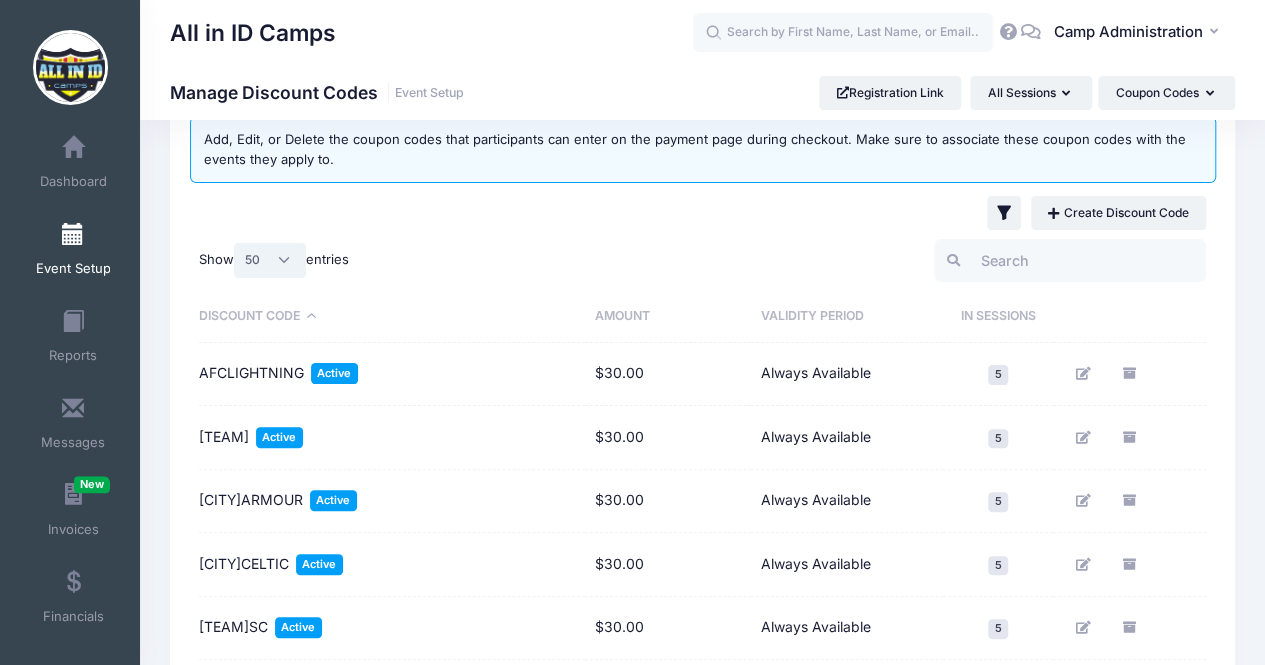 scroll, scrollTop: 0, scrollLeft: 0, axis: both 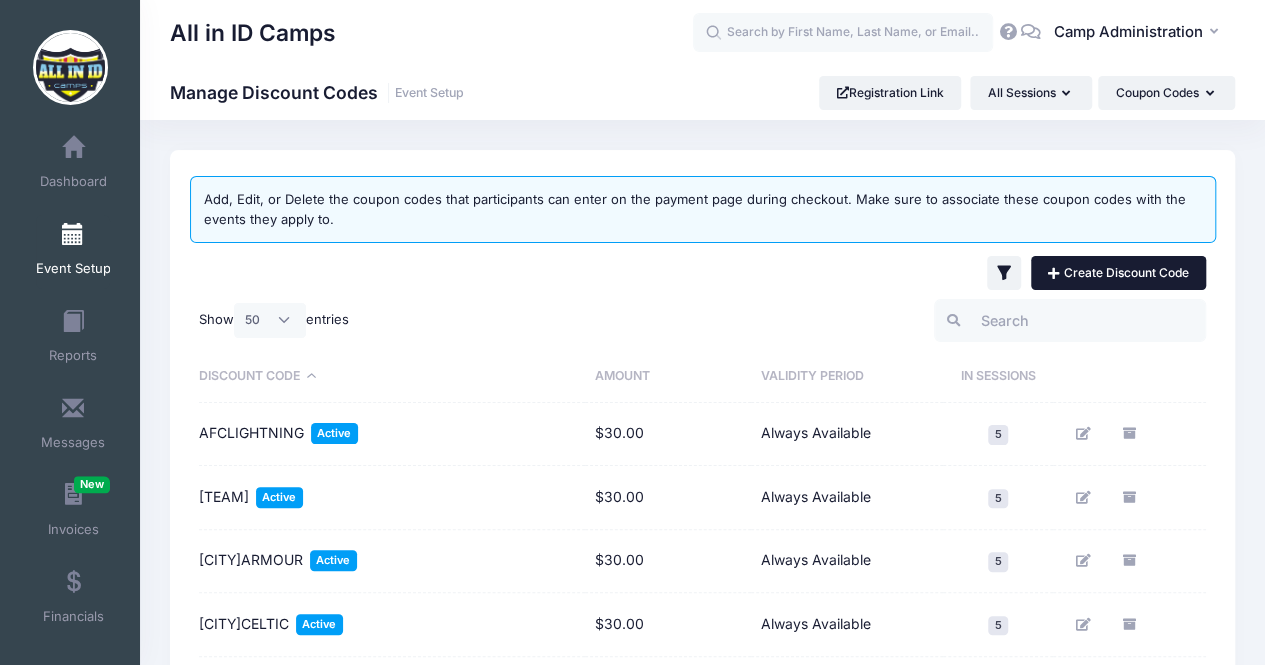 click on "Create Discount Code" at bounding box center [1118, 273] 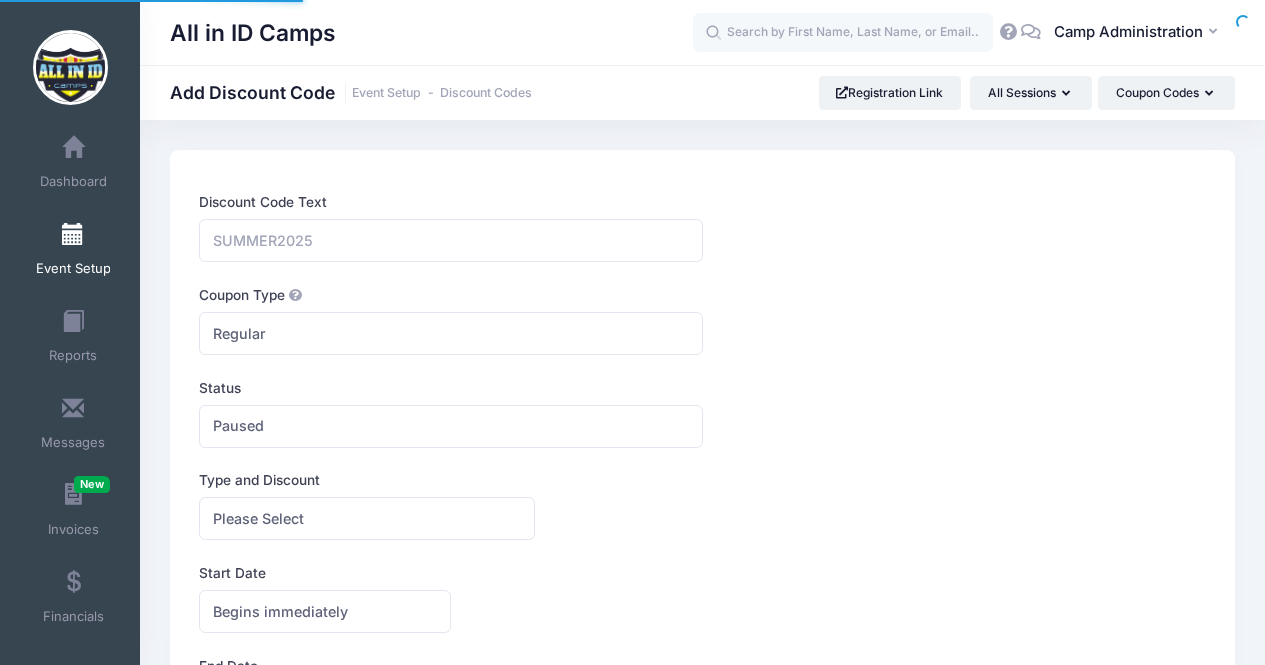 scroll, scrollTop: 0, scrollLeft: 0, axis: both 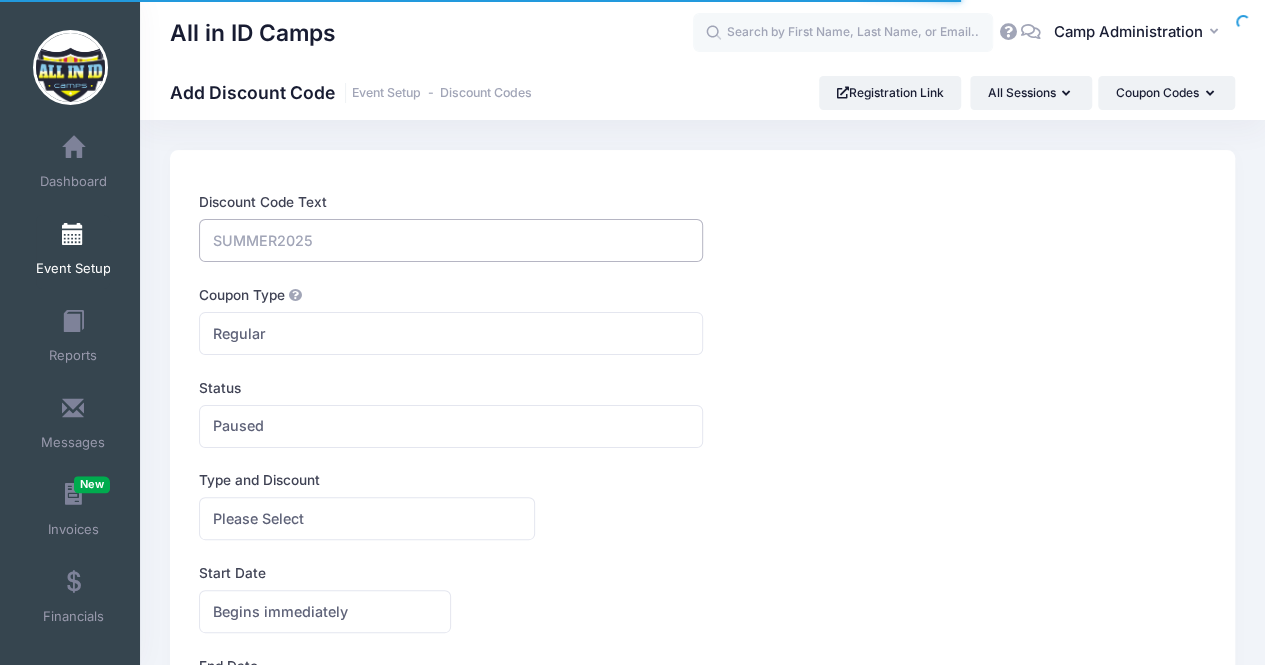 click on "Discount Code Text" at bounding box center [450, 240] 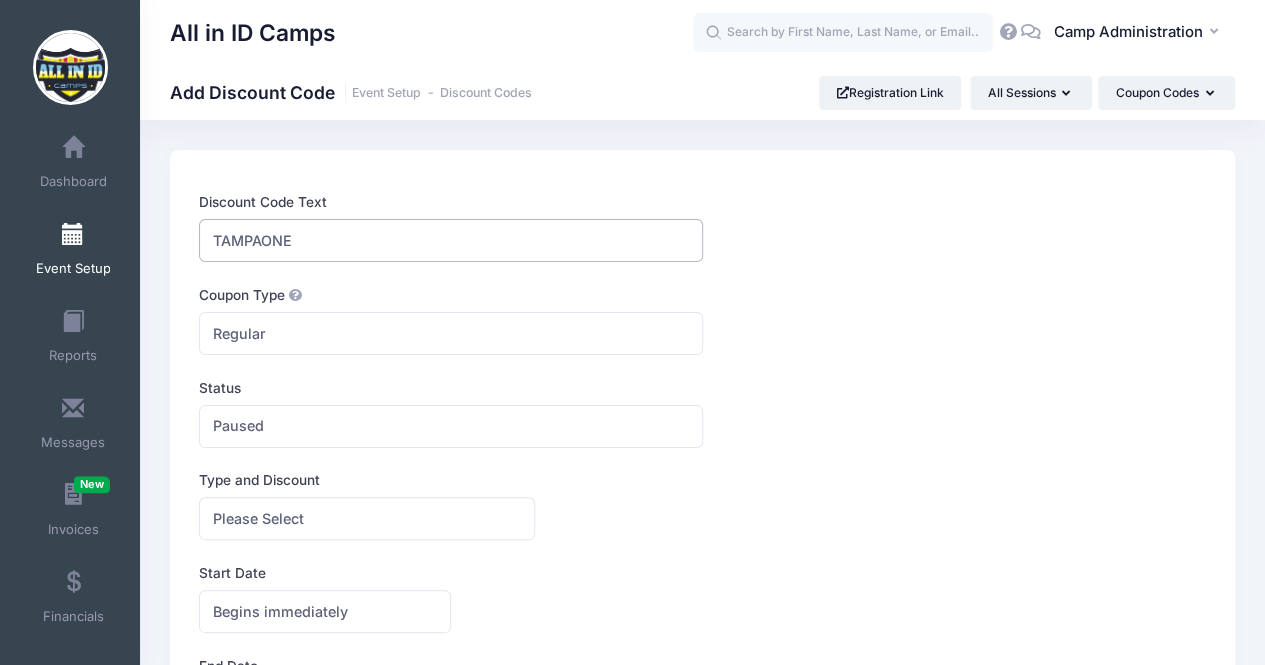 type on "TAMPAONE" 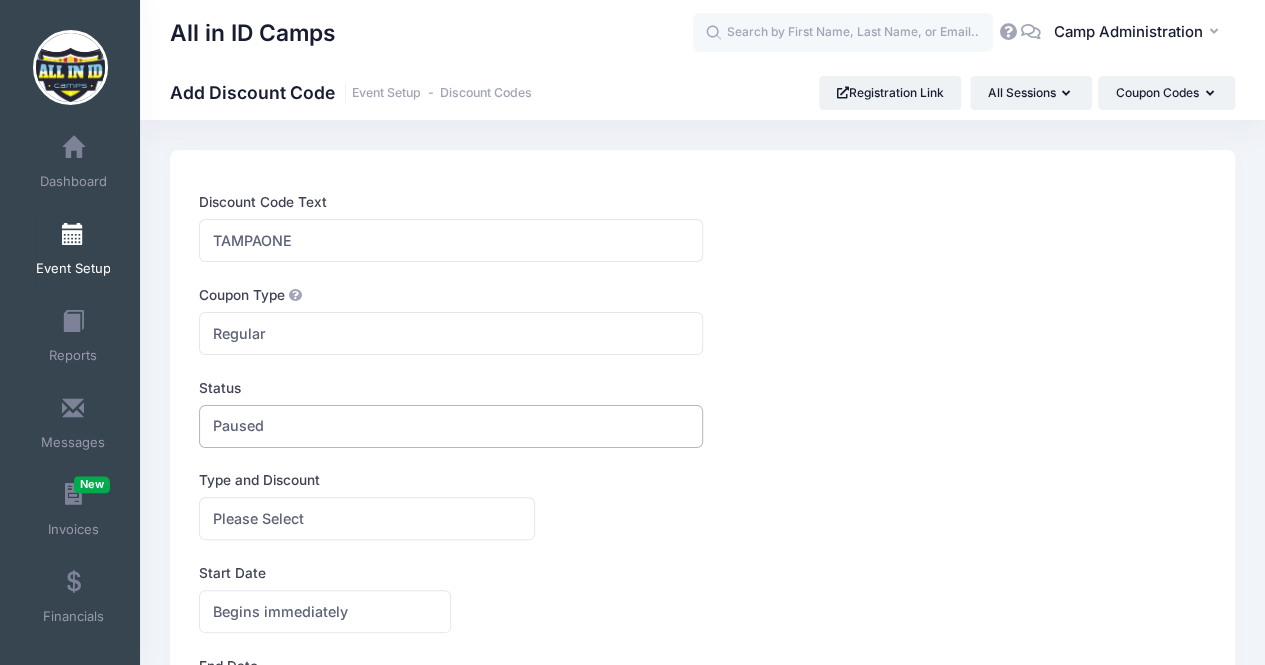 click on "Paused" at bounding box center [238, 425] 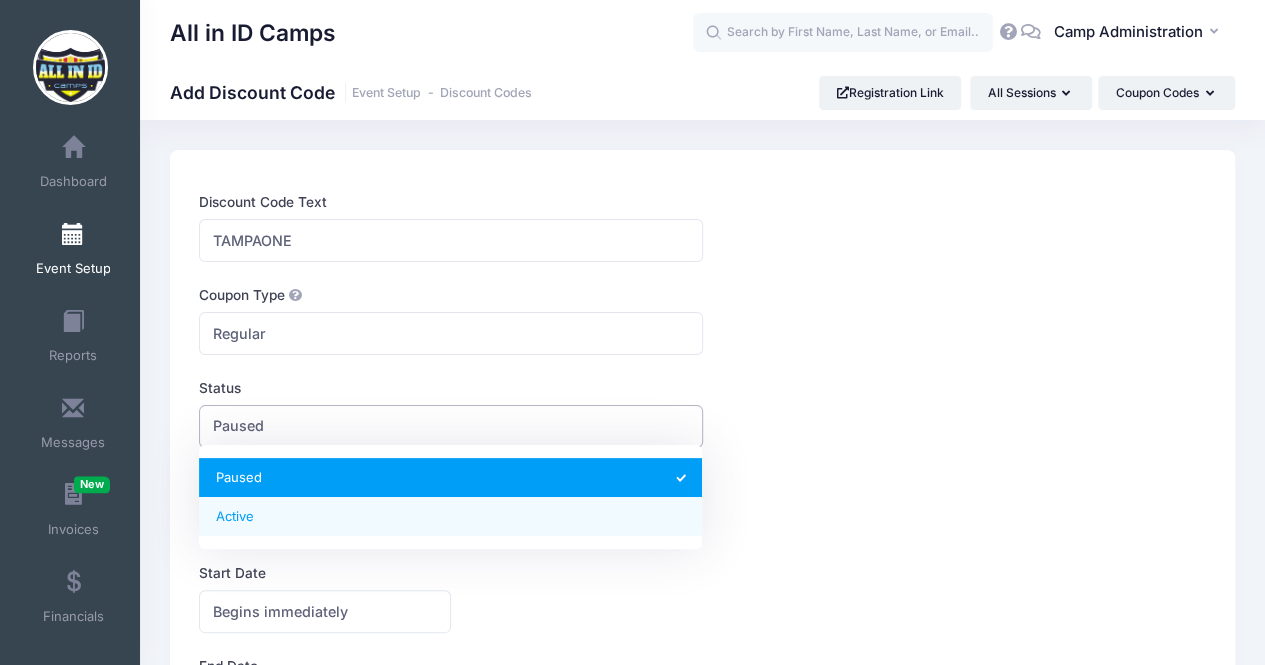 select on "1" 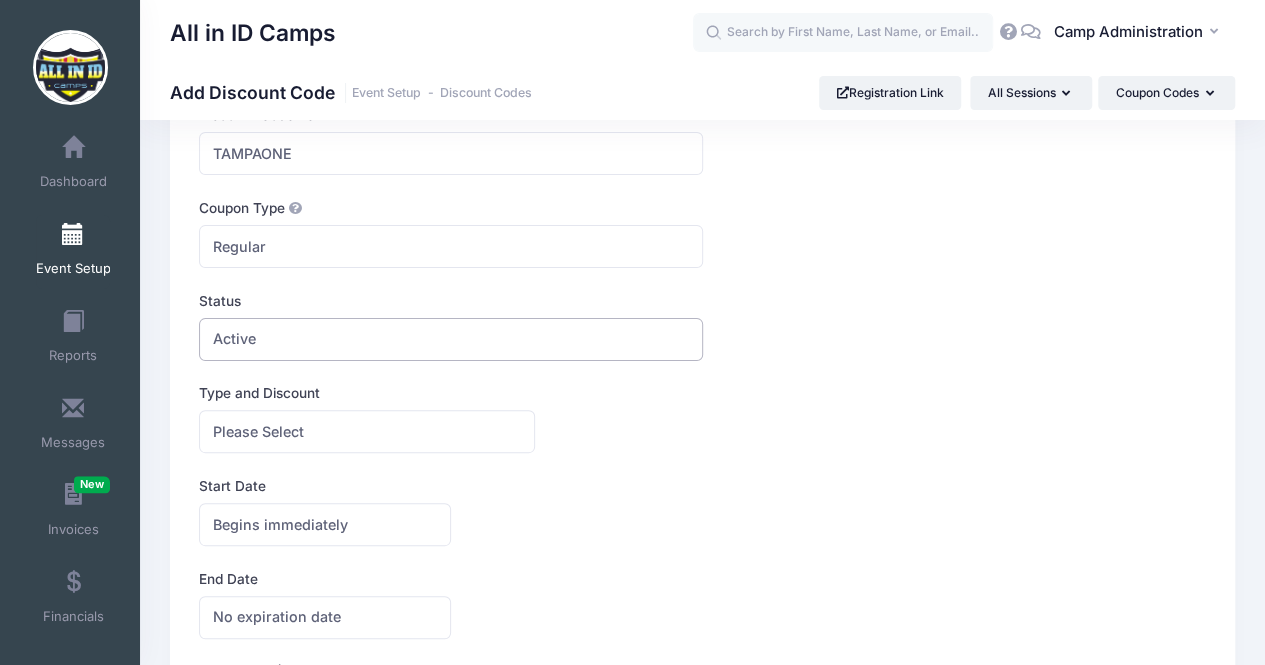 scroll, scrollTop: 98, scrollLeft: 0, axis: vertical 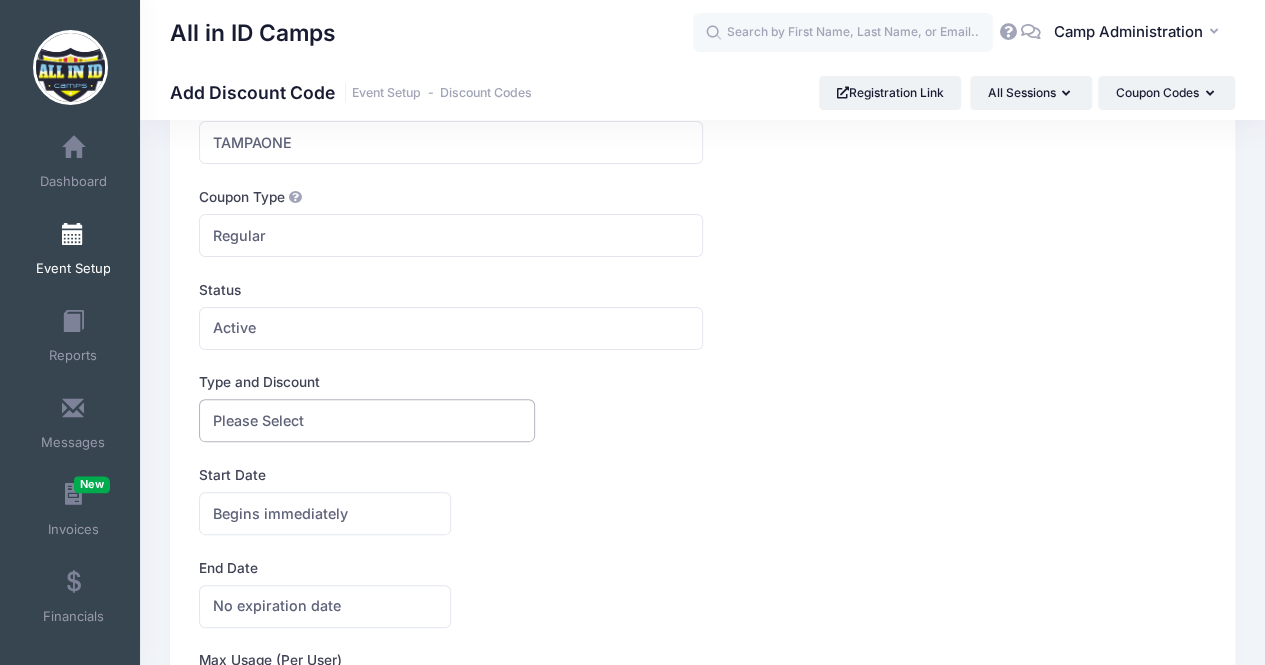 click on "Please Select" at bounding box center [367, 420] 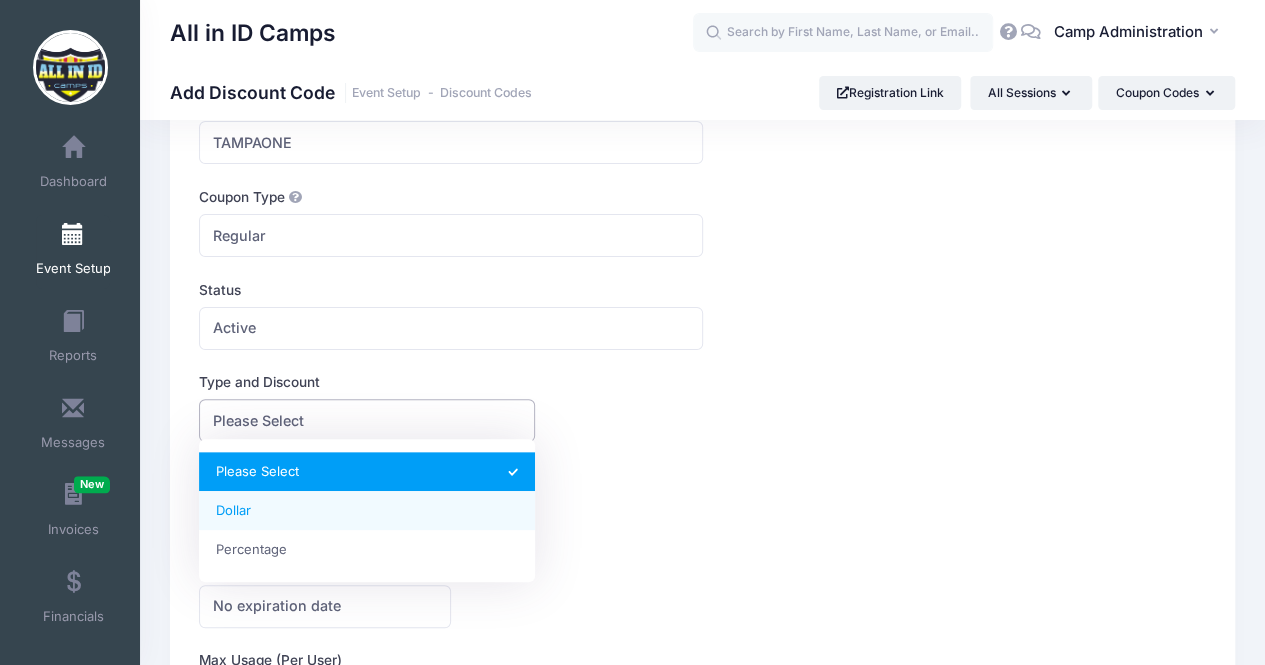 select on "1" 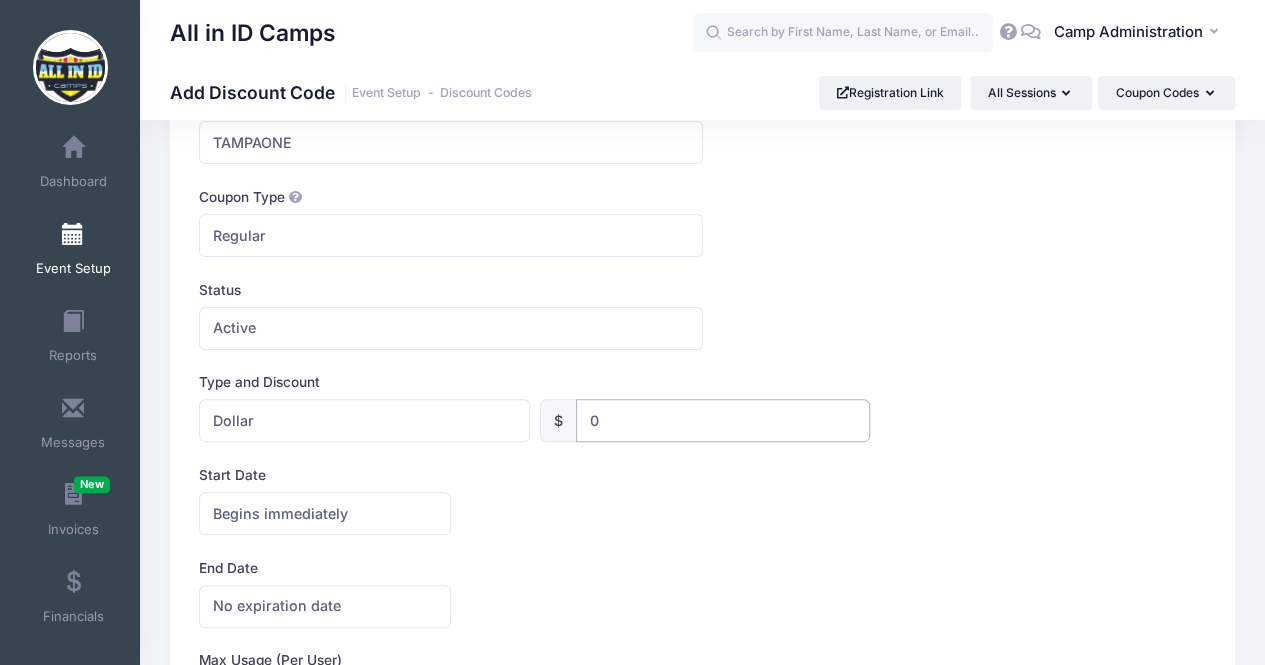 click on "0" at bounding box center [723, 420] 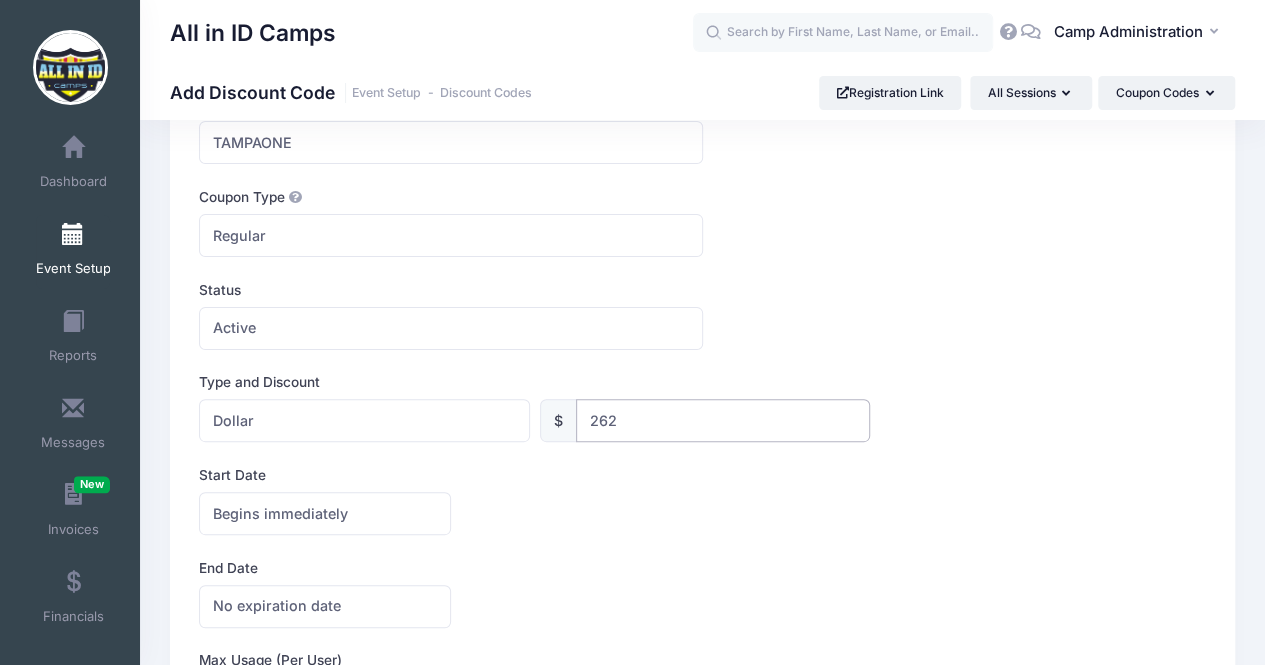 type on "262" 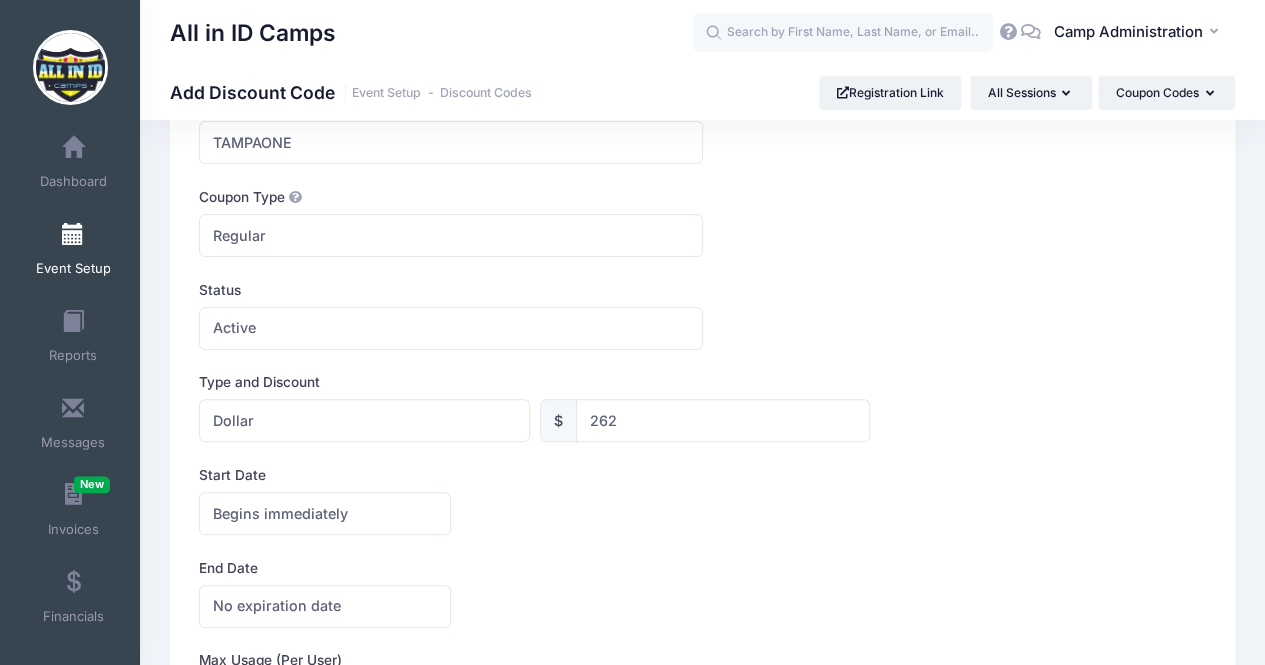 click on "Begins immediately
Begins on
Begins immediately
America/New York America/Los Angeles America/Chicago America/Denver                                  America/New York" at bounding box center [702, 513] 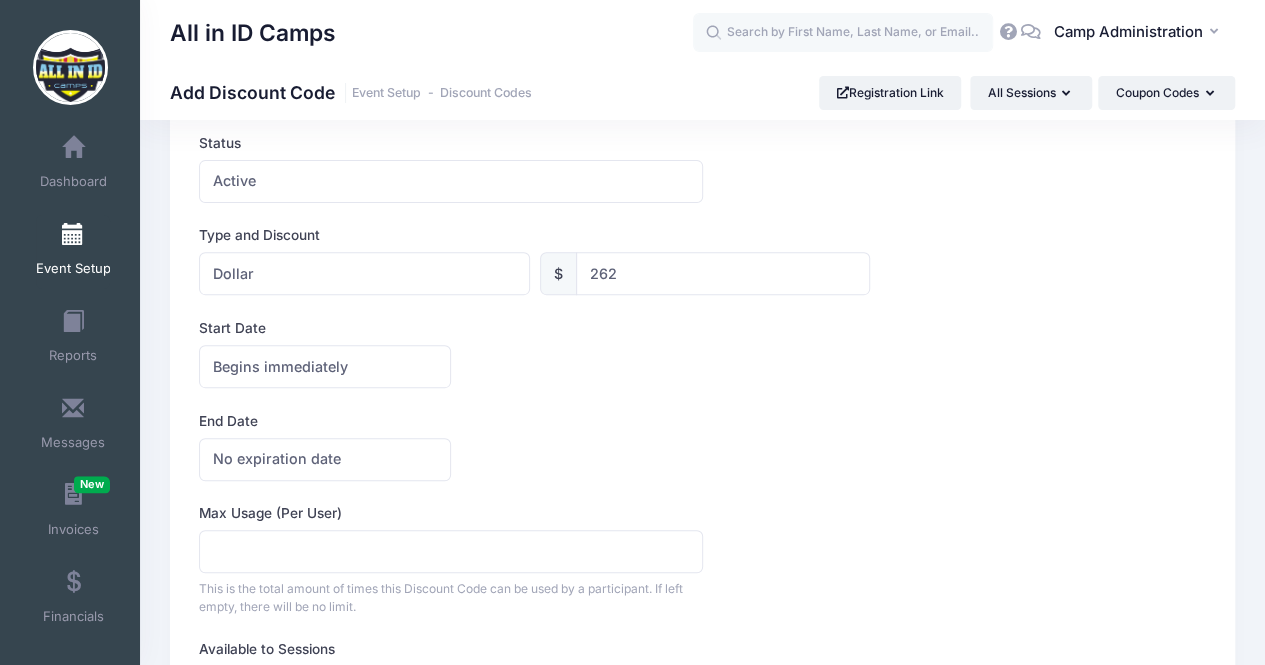 scroll, scrollTop: 250, scrollLeft: 0, axis: vertical 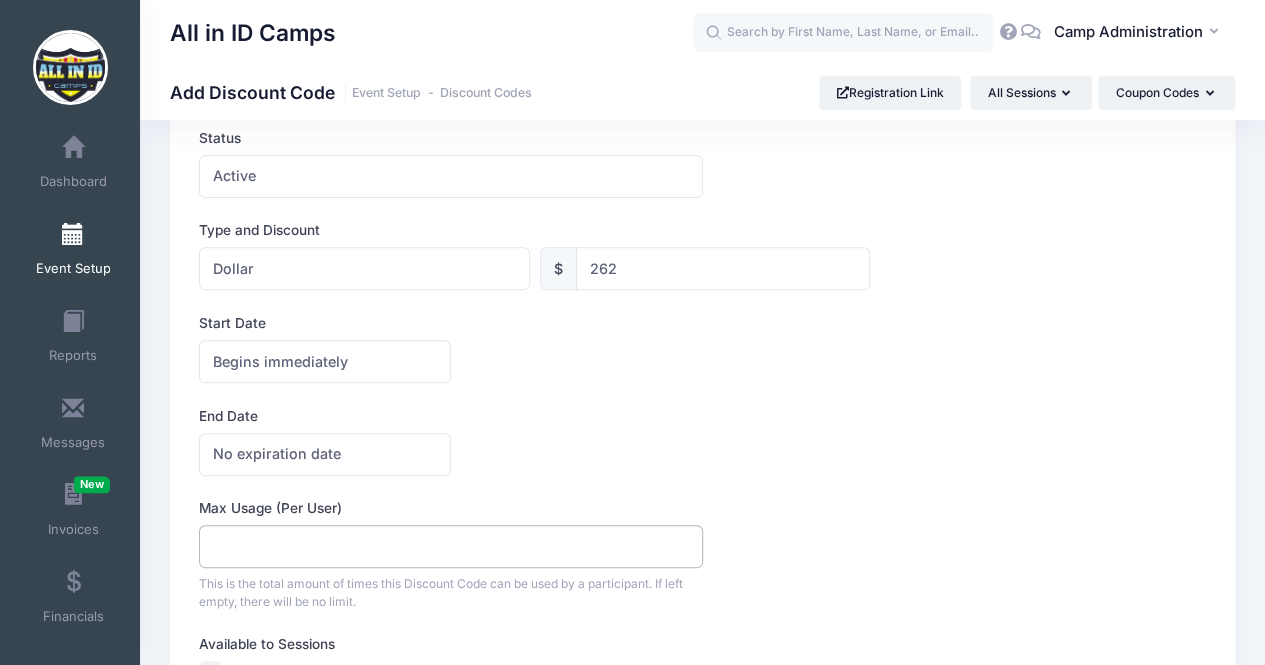 click on "Max Usage (Per User)" at bounding box center (450, 546) 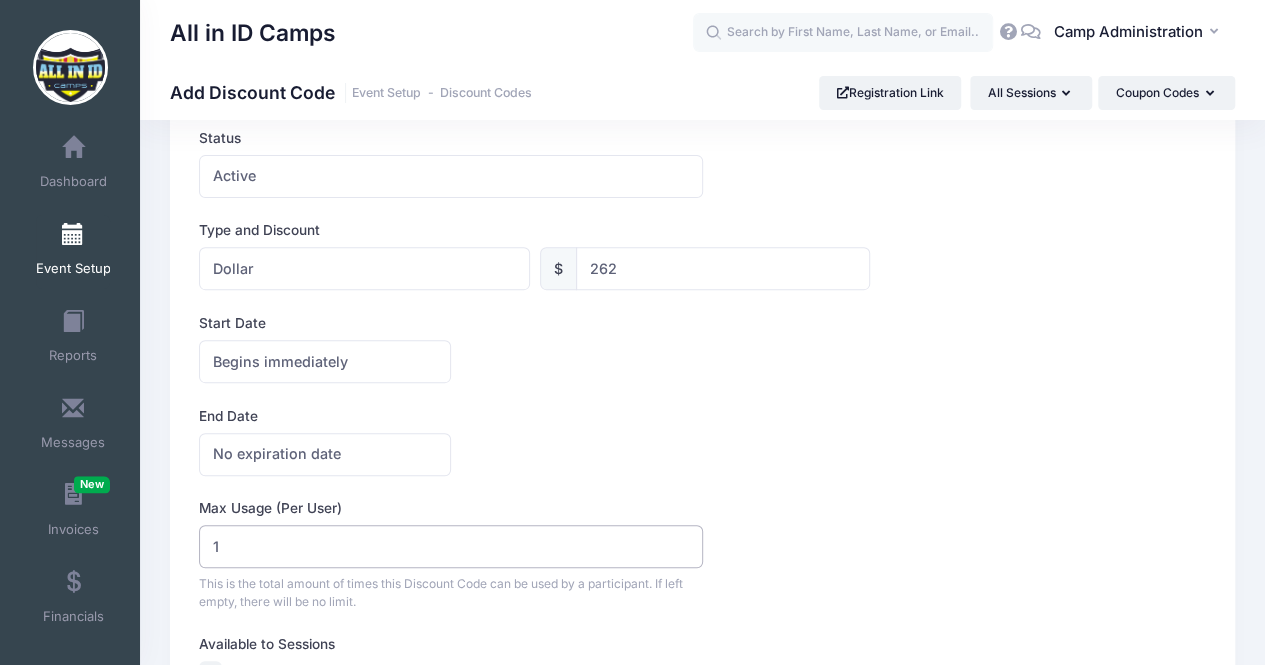 type on "1" 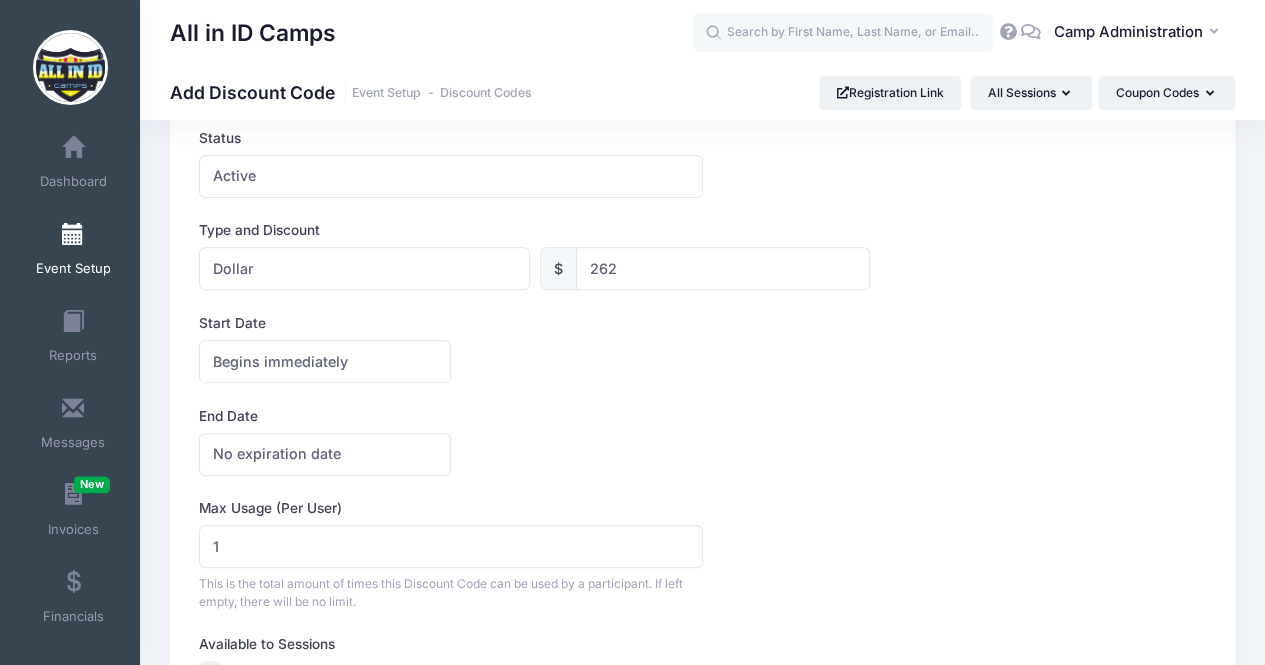 click on "No expiration date
Expires on
No expiration date
America/New York America/Los Angeles America/Chicago America/Denver                              America/New York" at bounding box center [702, 454] 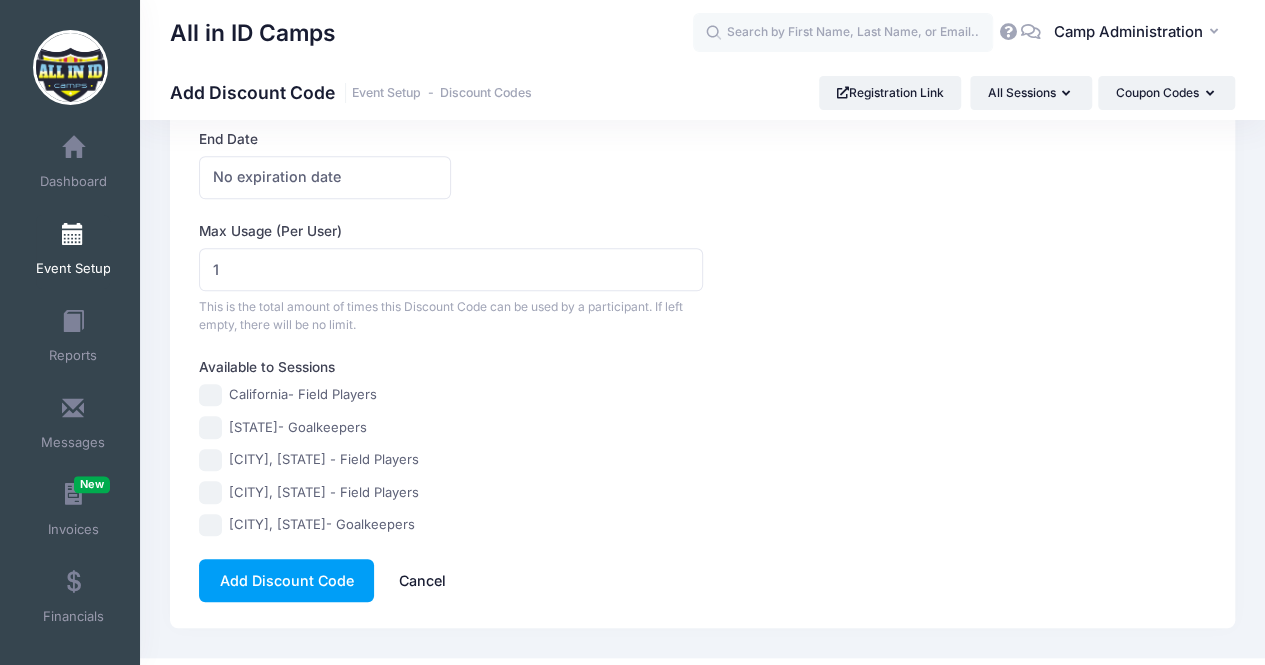 scroll, scrollTop: 546, scrollLeft: 0, axis: vertical 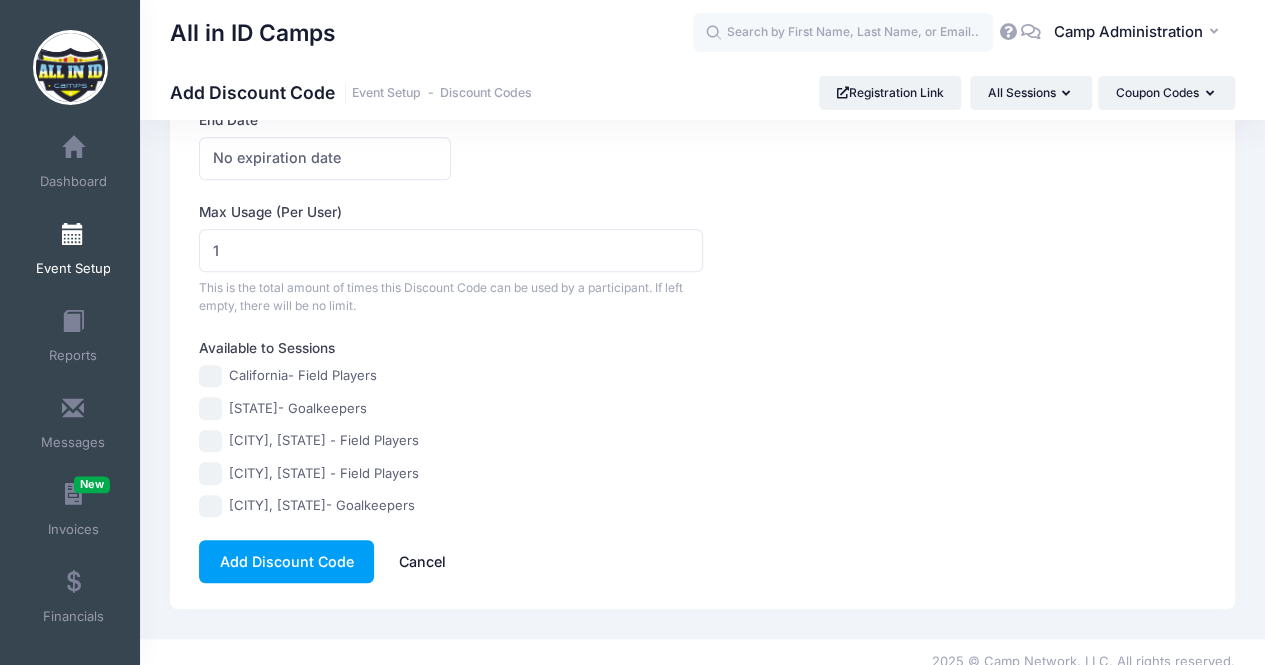 click on "[CITY], [STATE] - Field Players" at bounding box center [210, 441] 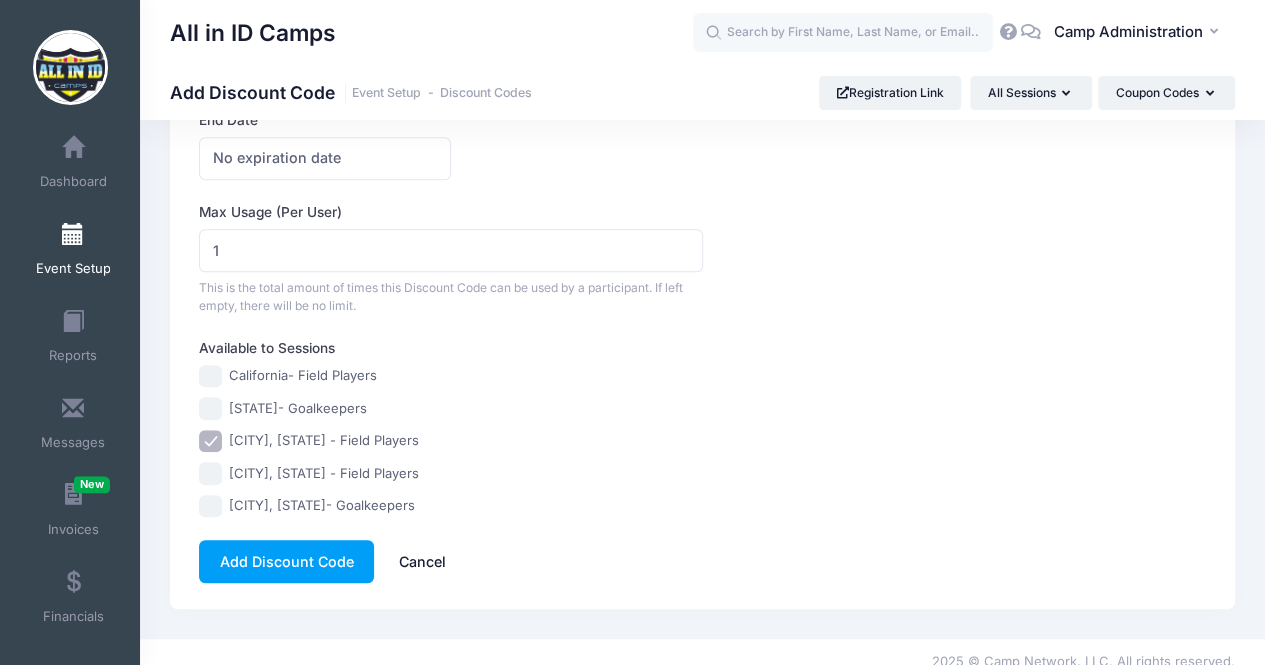 click on "[CITY], [STATE] - Field Players" at bounding box center [210, 473] 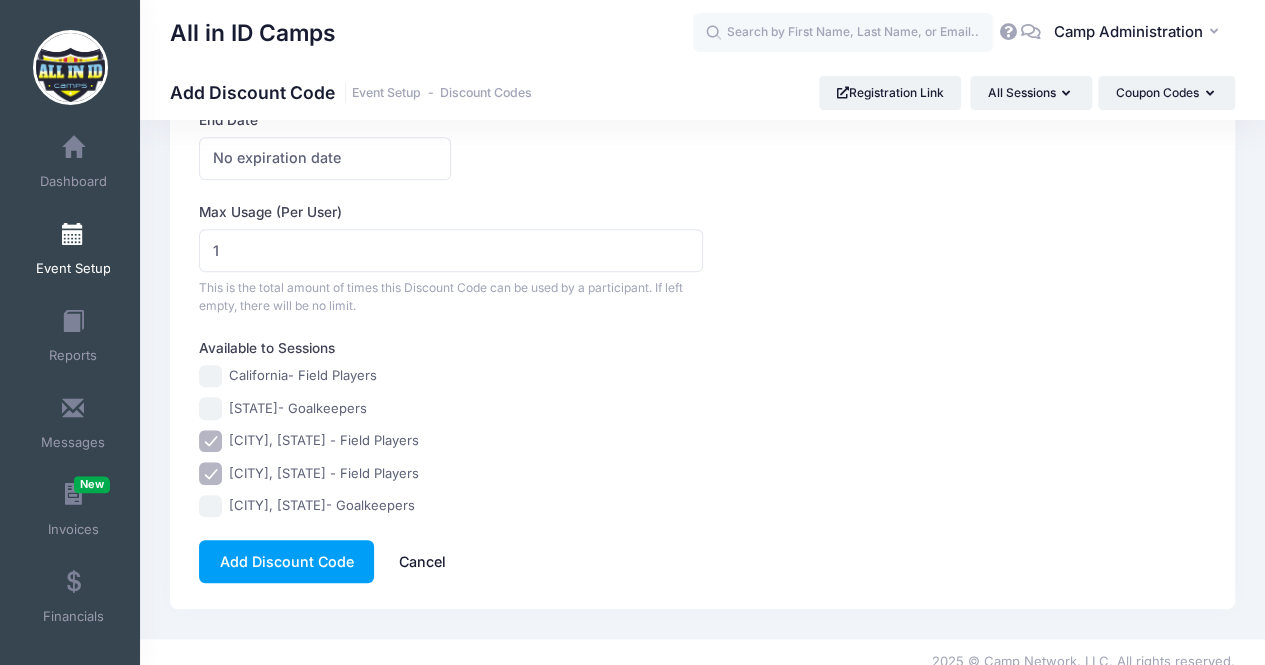 click on "[CITY], [STATE]- Goalkeepers" at bounding box center (210, 506) 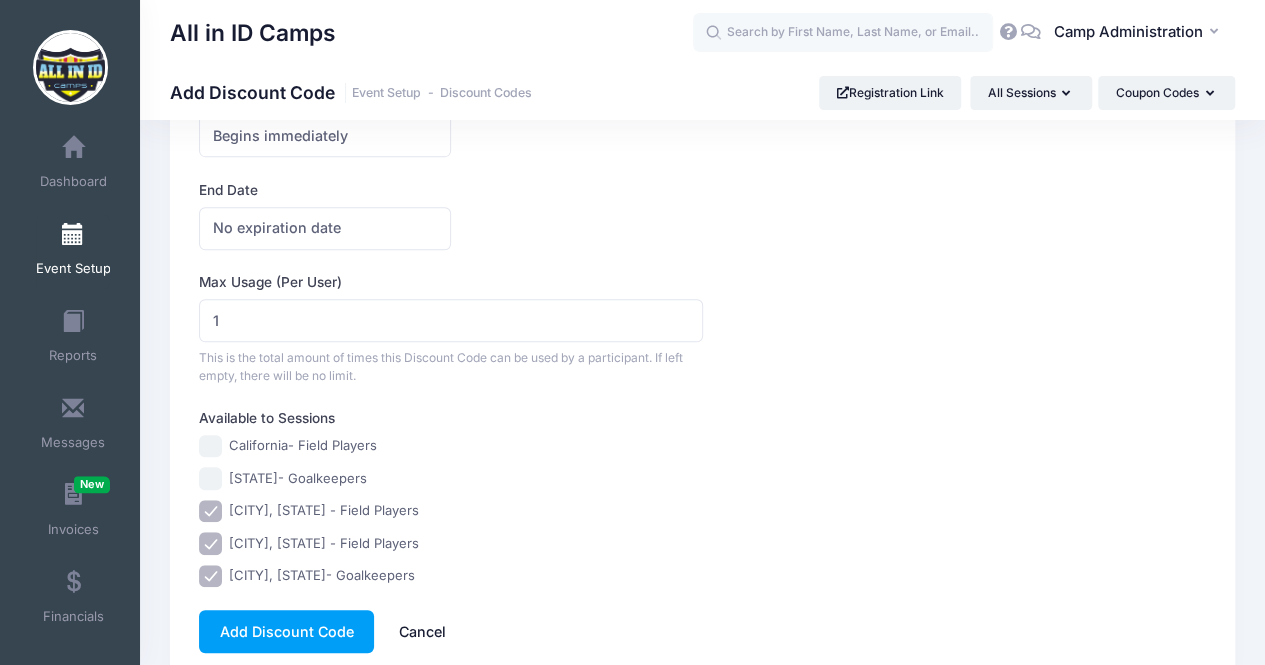 scroll, scrollTop: 560, scrollLeft: 0, axis: vertical 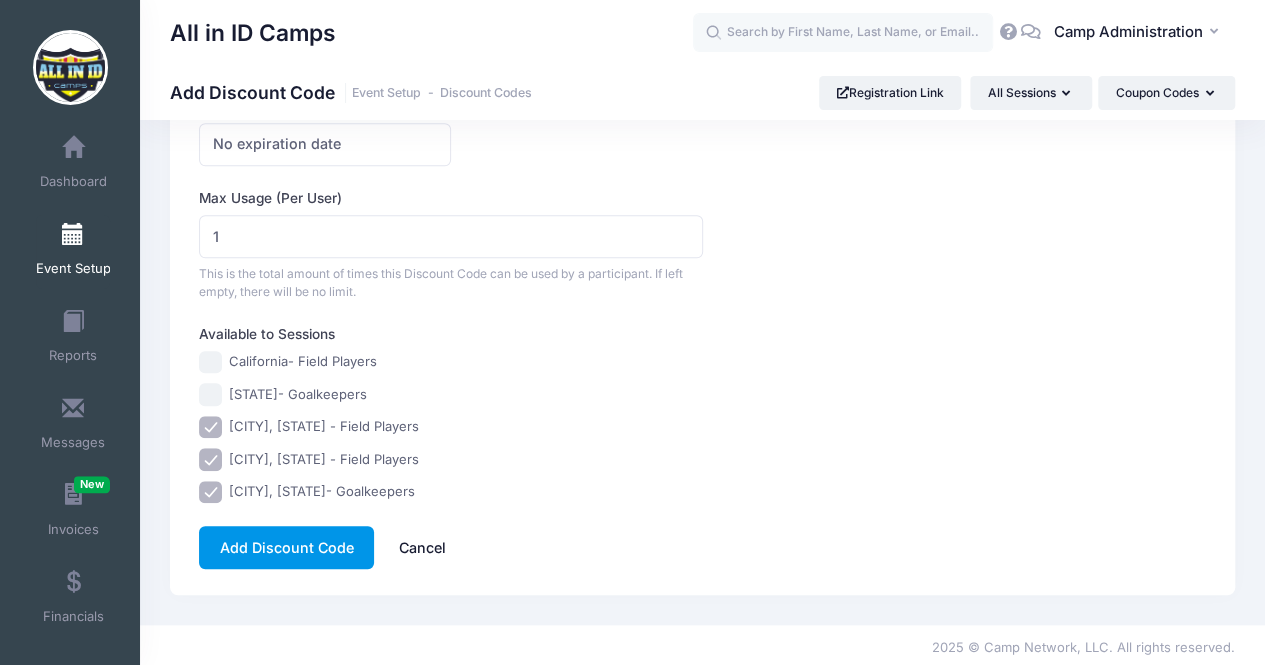 click on "Add Discount Code" at bounding box center [286, 547] 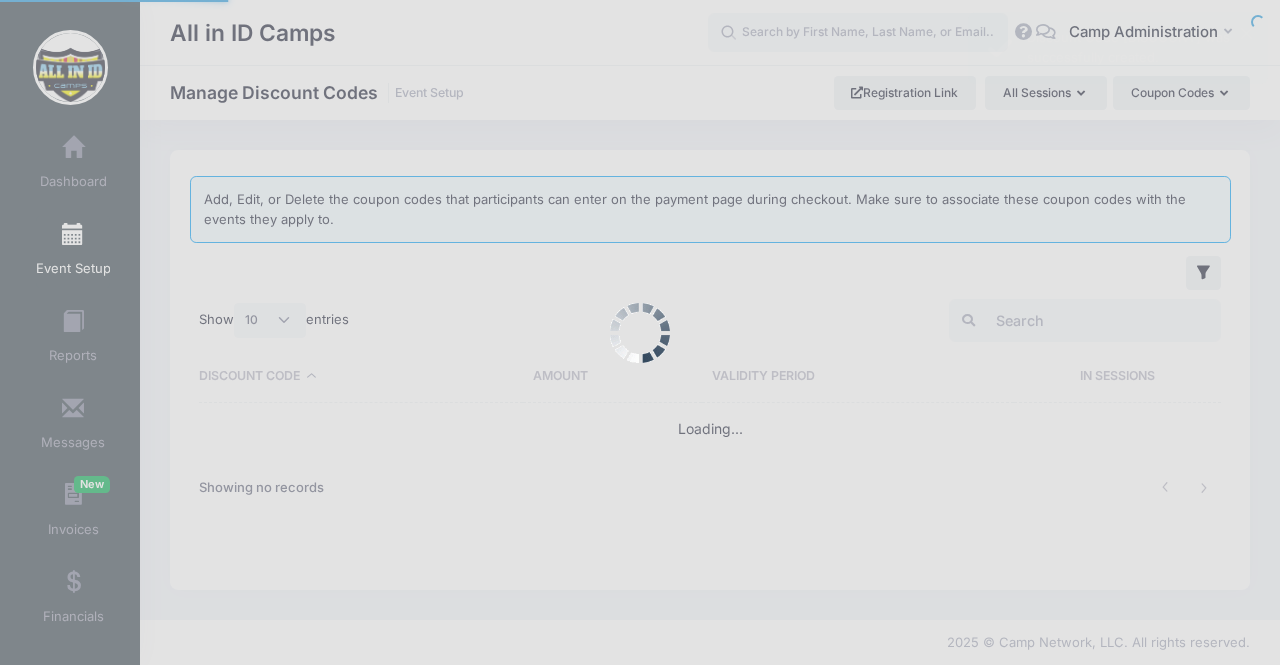 scroll, scrollTop: 0, scrollLeft: 0, axis: both 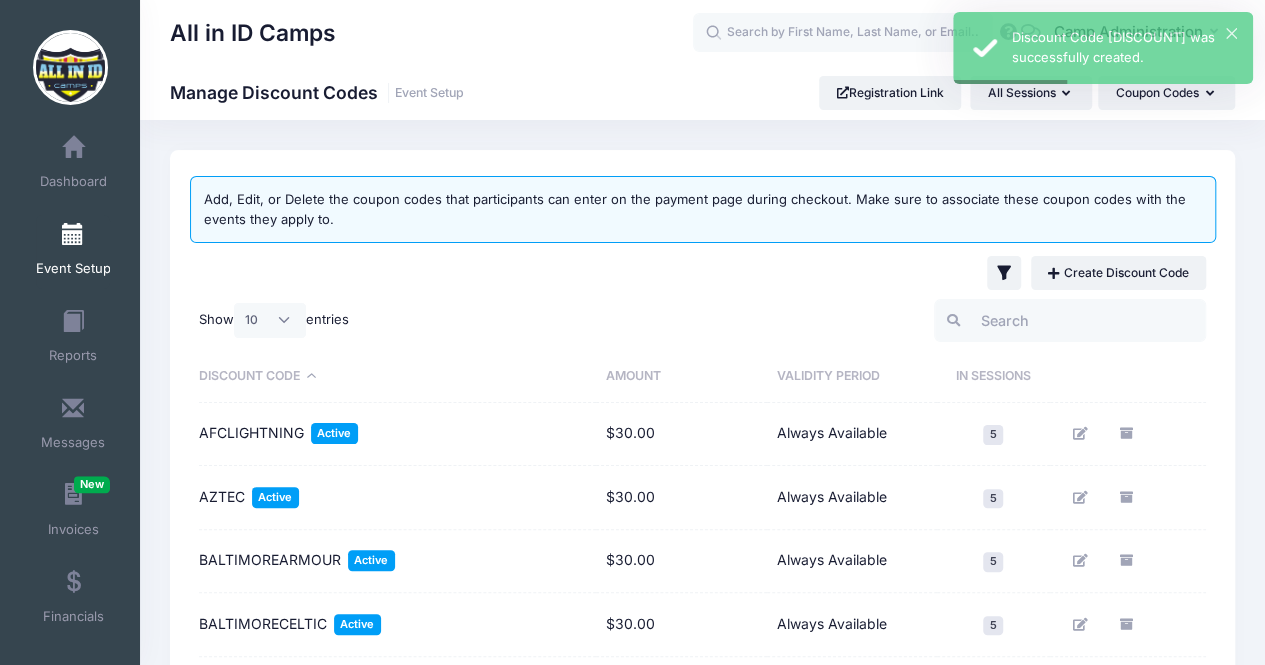 click at bounding box center (73, 235) 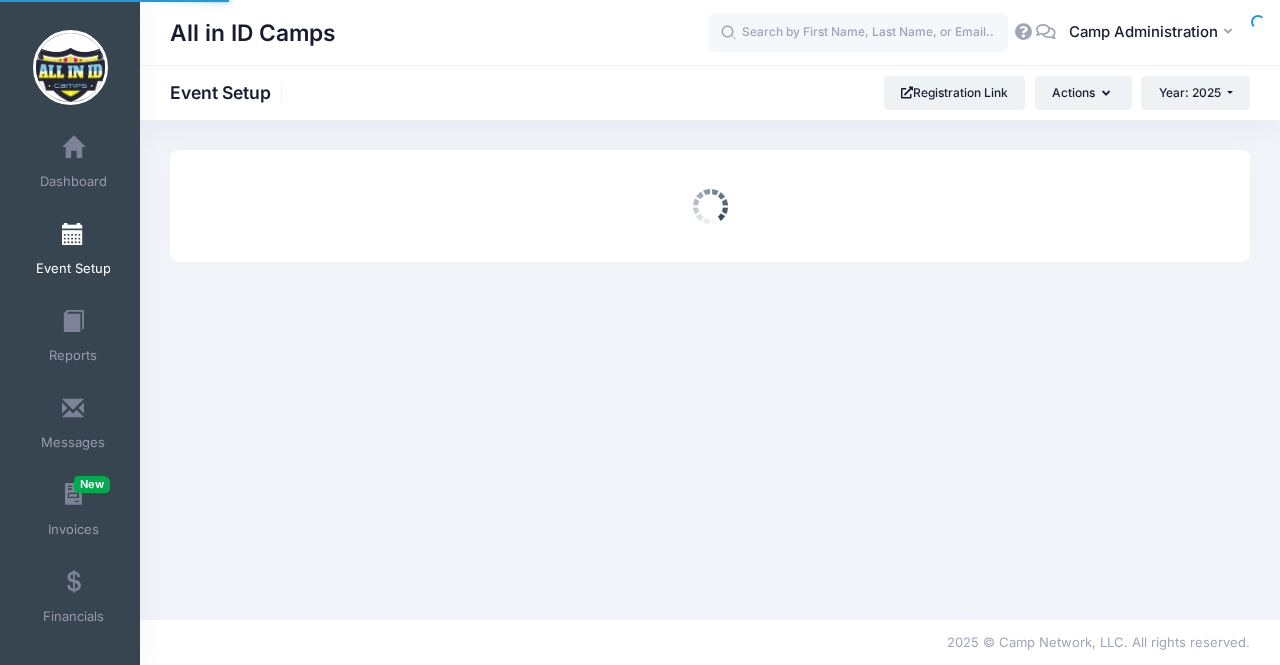 scroll, scrollTop: 0, scrollLeft: 0, axis: both 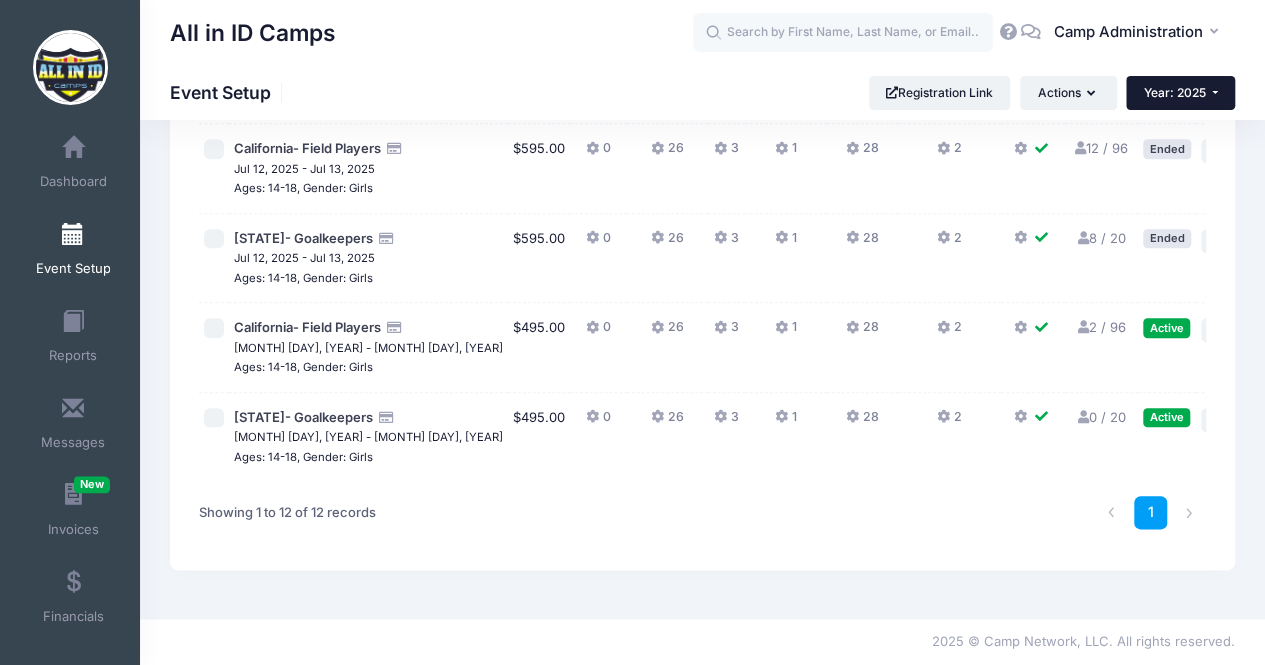 click on "Year: 2025" at bounding box center [1175, 92] 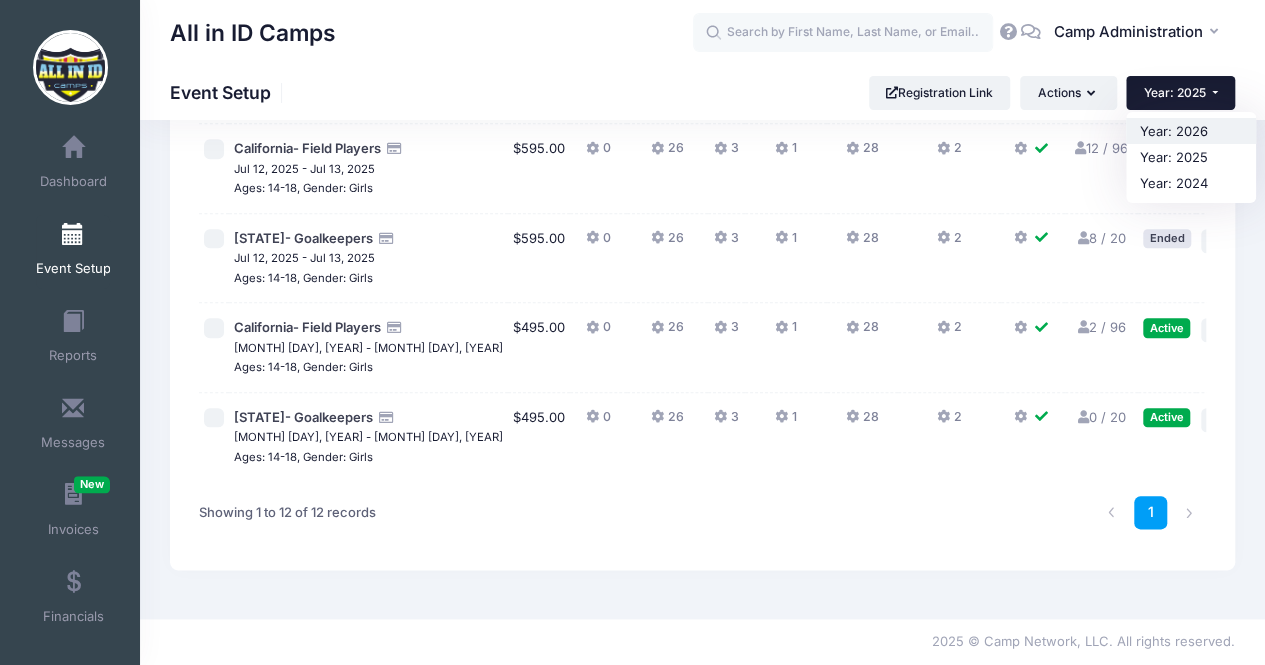 click on "Year: 2026" at bounding box center (1191, 131) 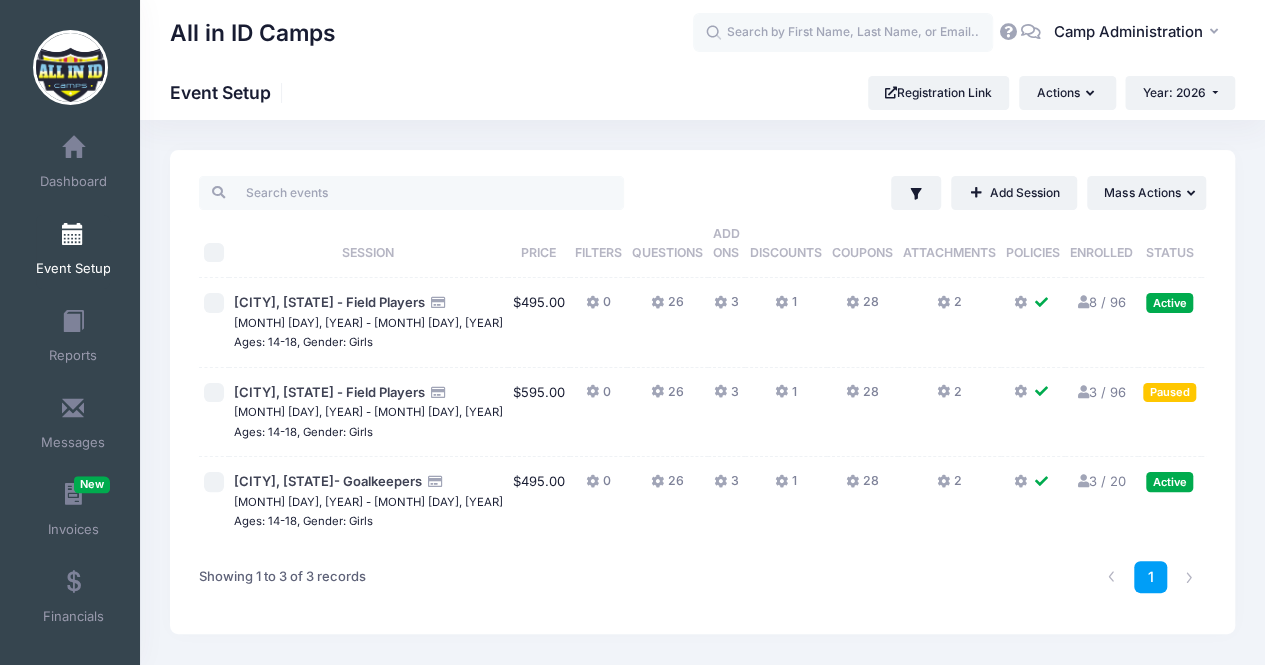 click on "Action" at bounding box center (1233, 394) 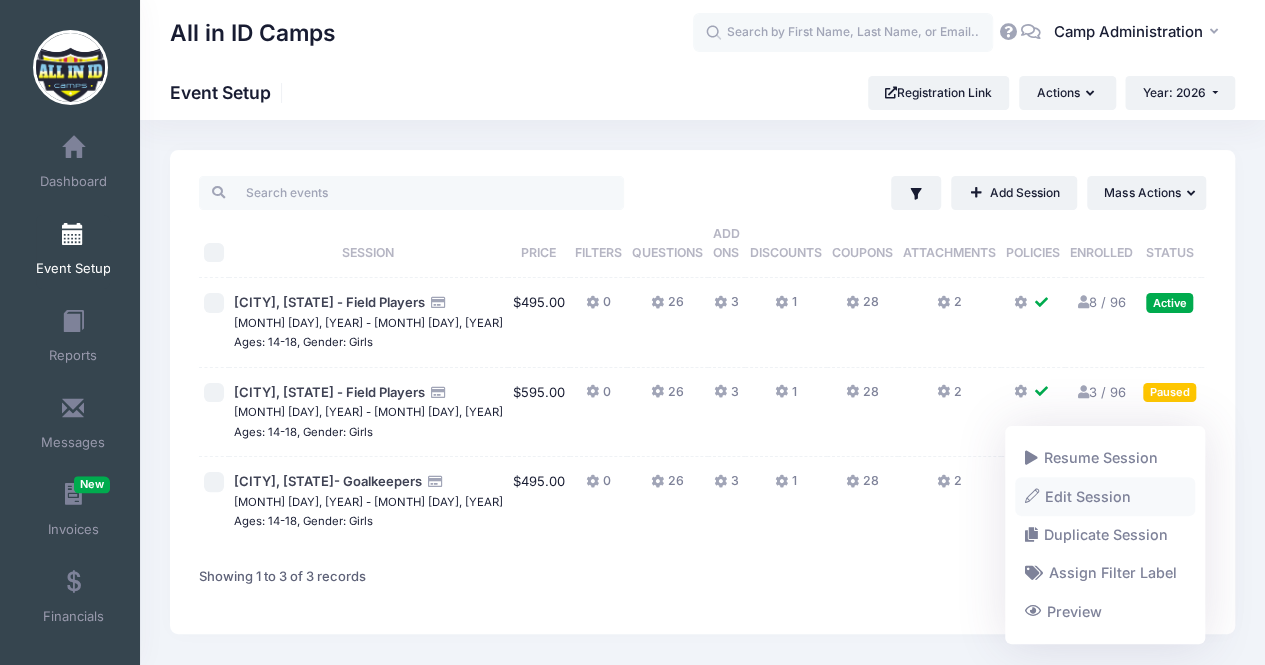 click on "Edit Session" at bounding box center (1105, 496) 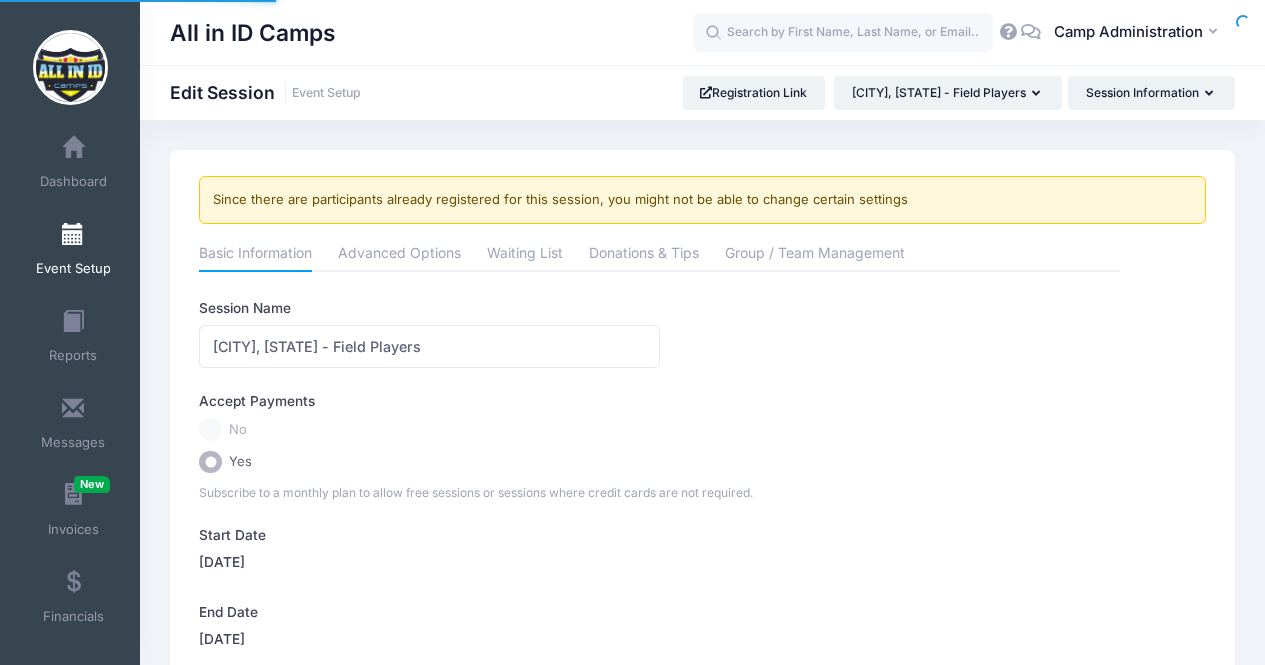 scroll, scrollTop: 0, scrollLeft: 0, axis: both 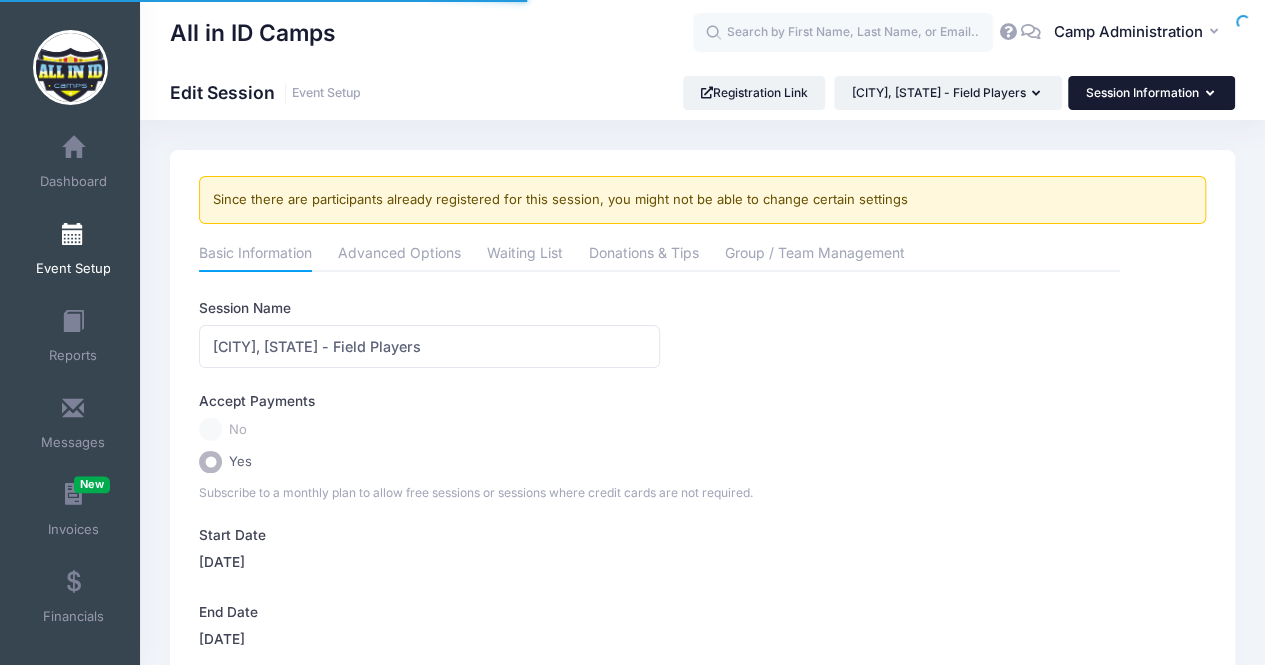 click on "Session Information" at bounding box center [1151, 93] 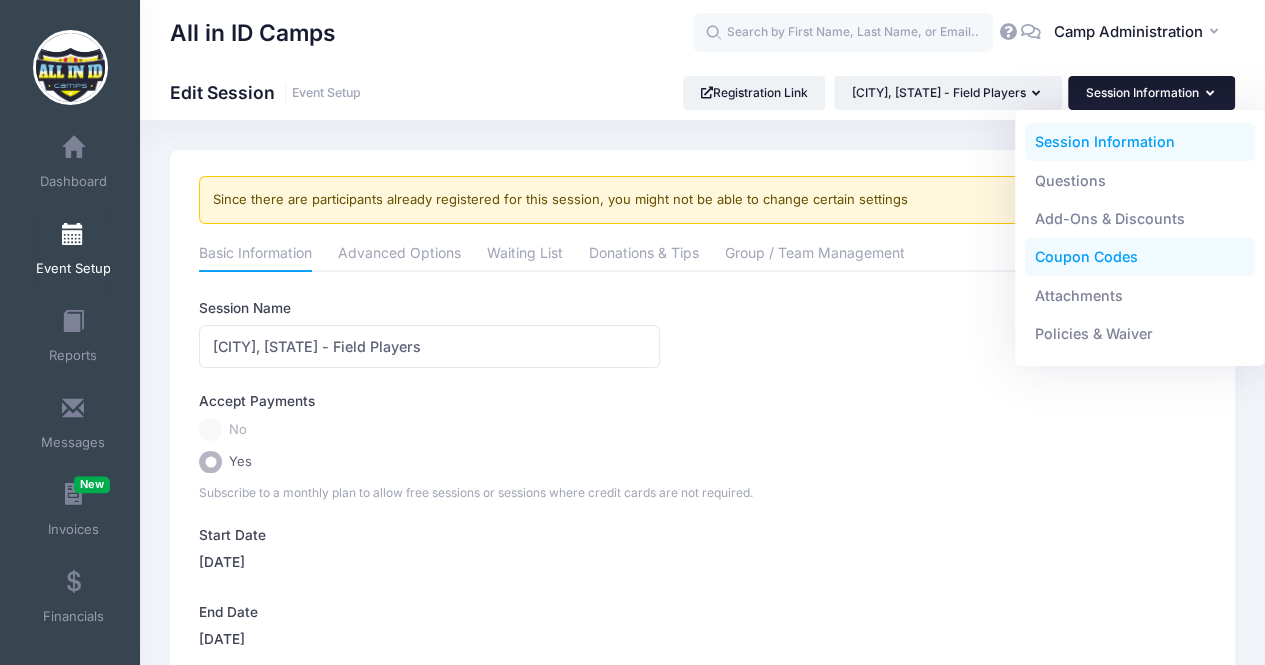 click on "Coupon Codes" at bounding box center (1140, 257) 